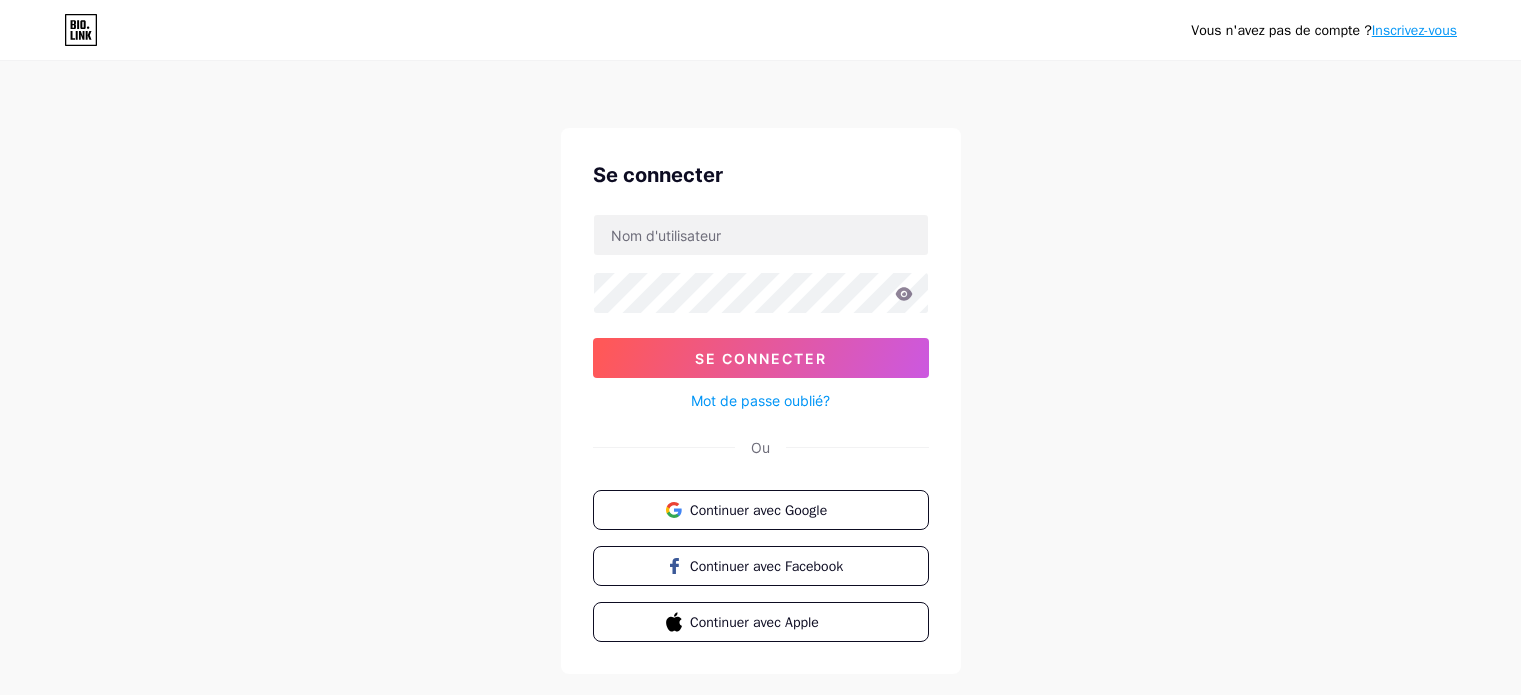 scroll, scrollTop: 0, scrollLeft: 0, axis: both 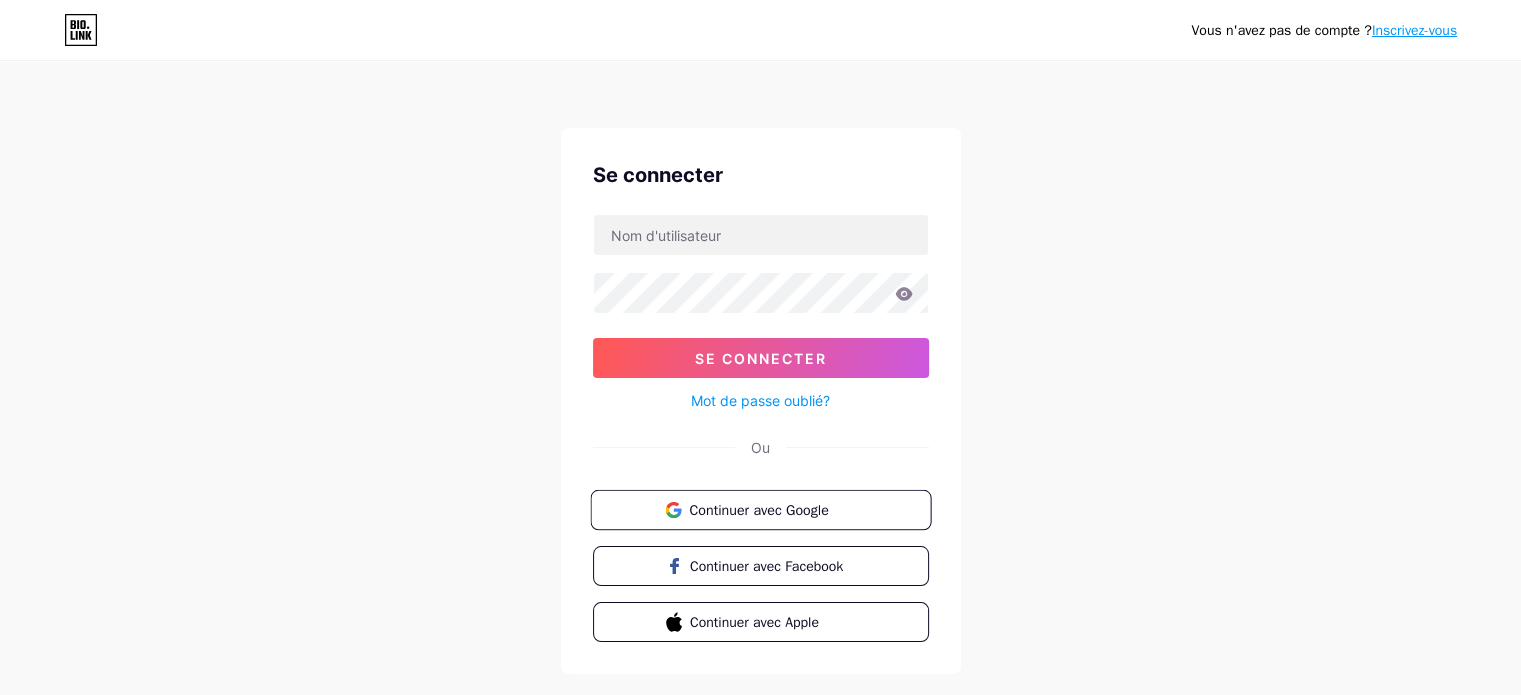 click on "Continuer avec Google" at bounding box center [758, 509] 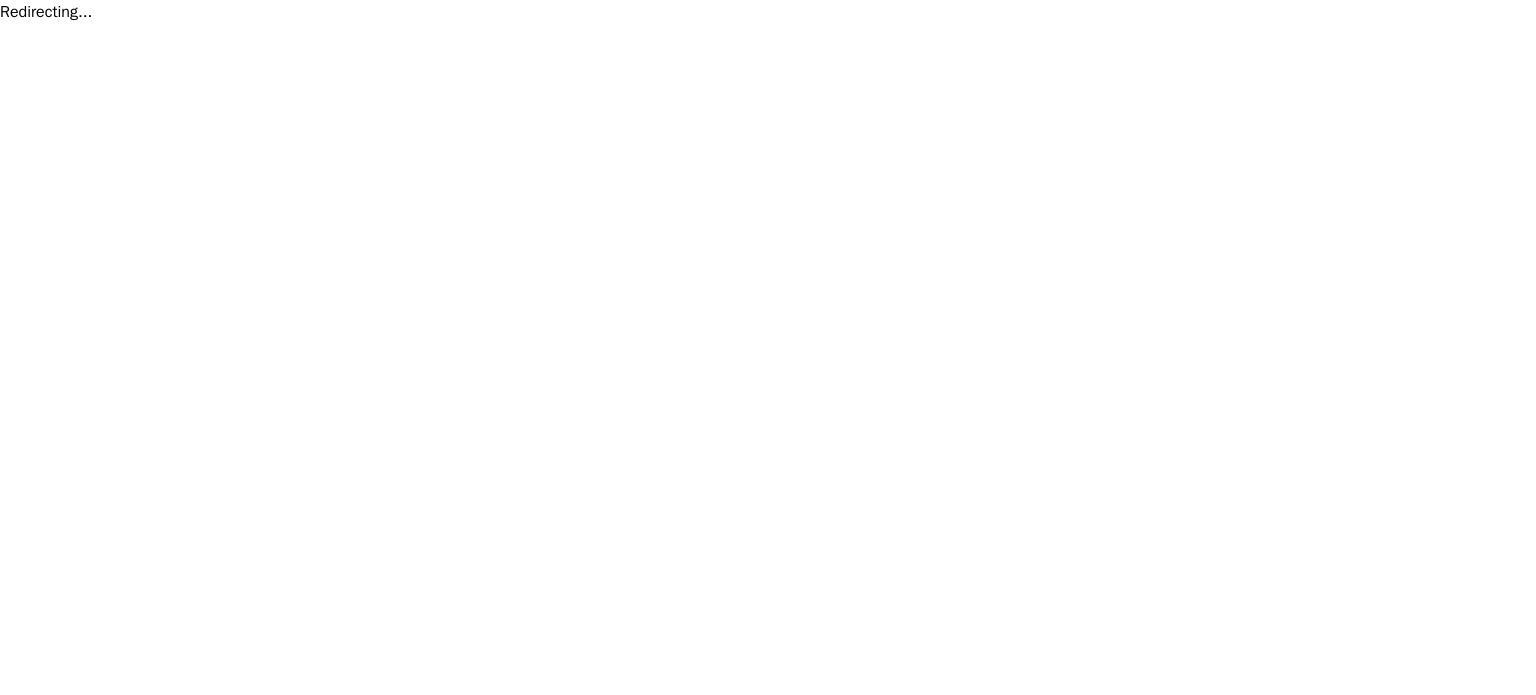 scroll, scrollTop: 0, scrollLeft: 0, axis: both 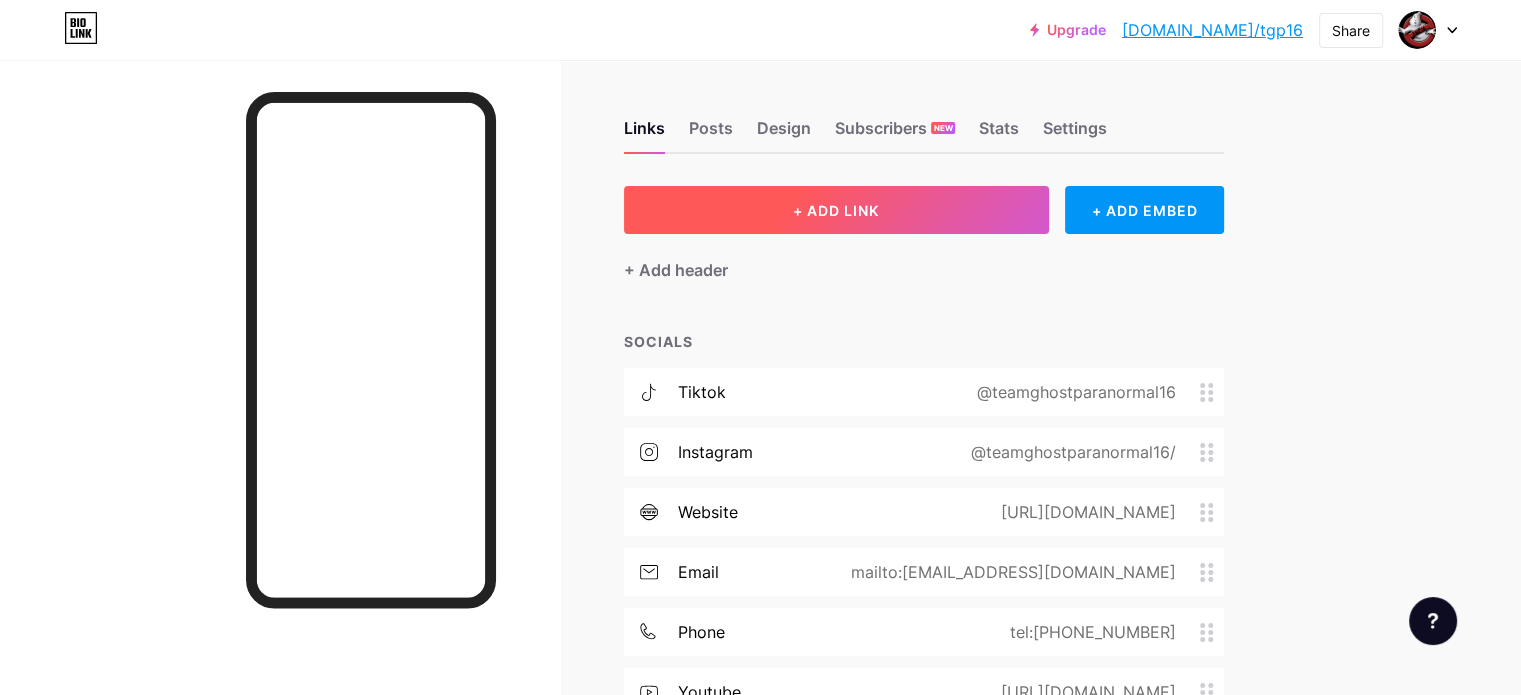 click on "+ ADD LINK" at bounding box center (836, 210) 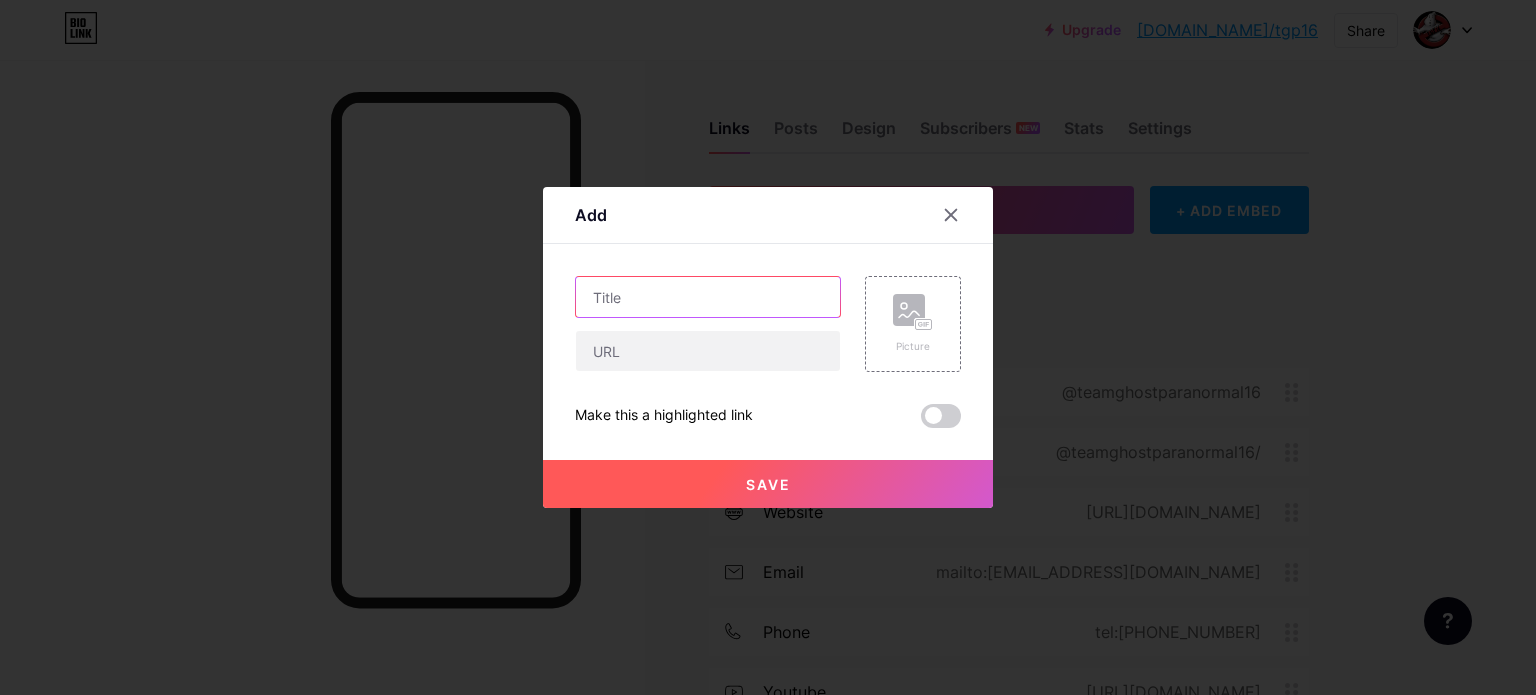 click at bounding box center (708, 297) 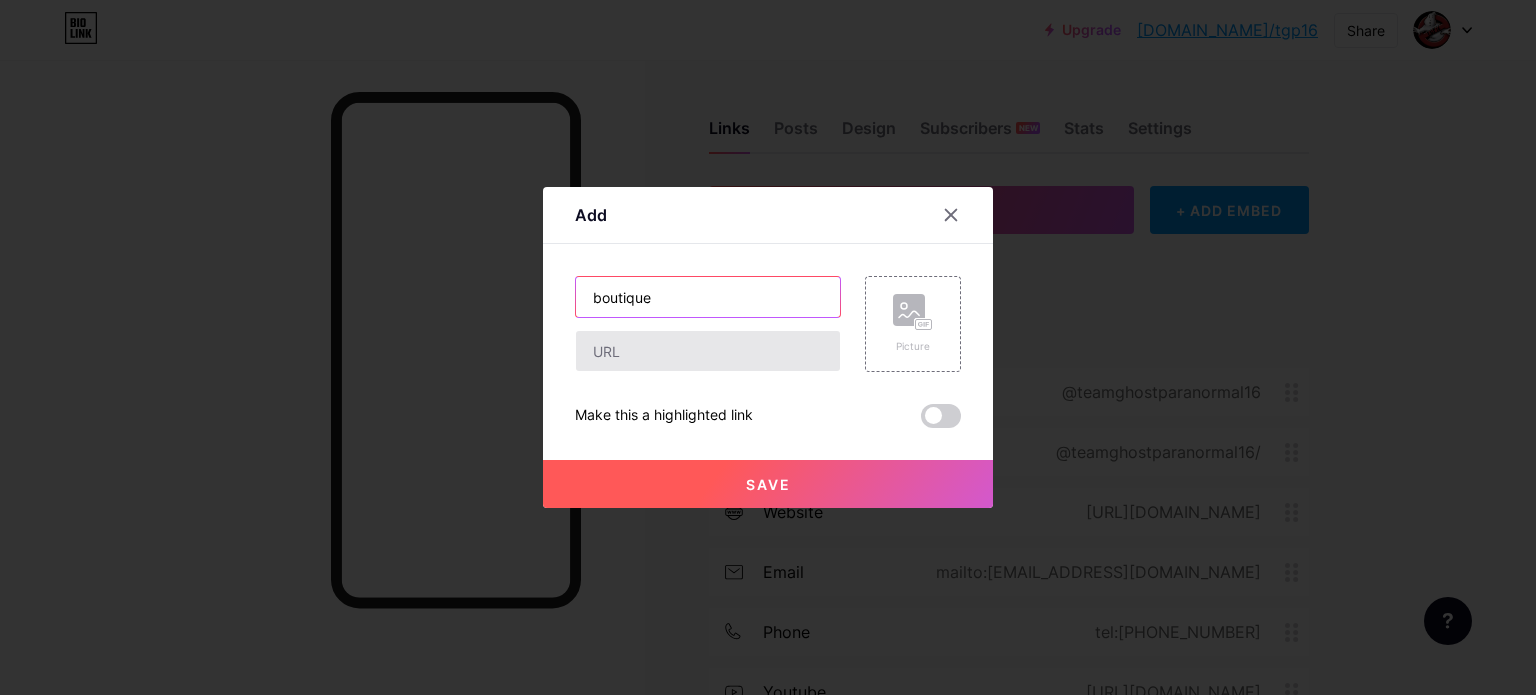 type on "boutique" 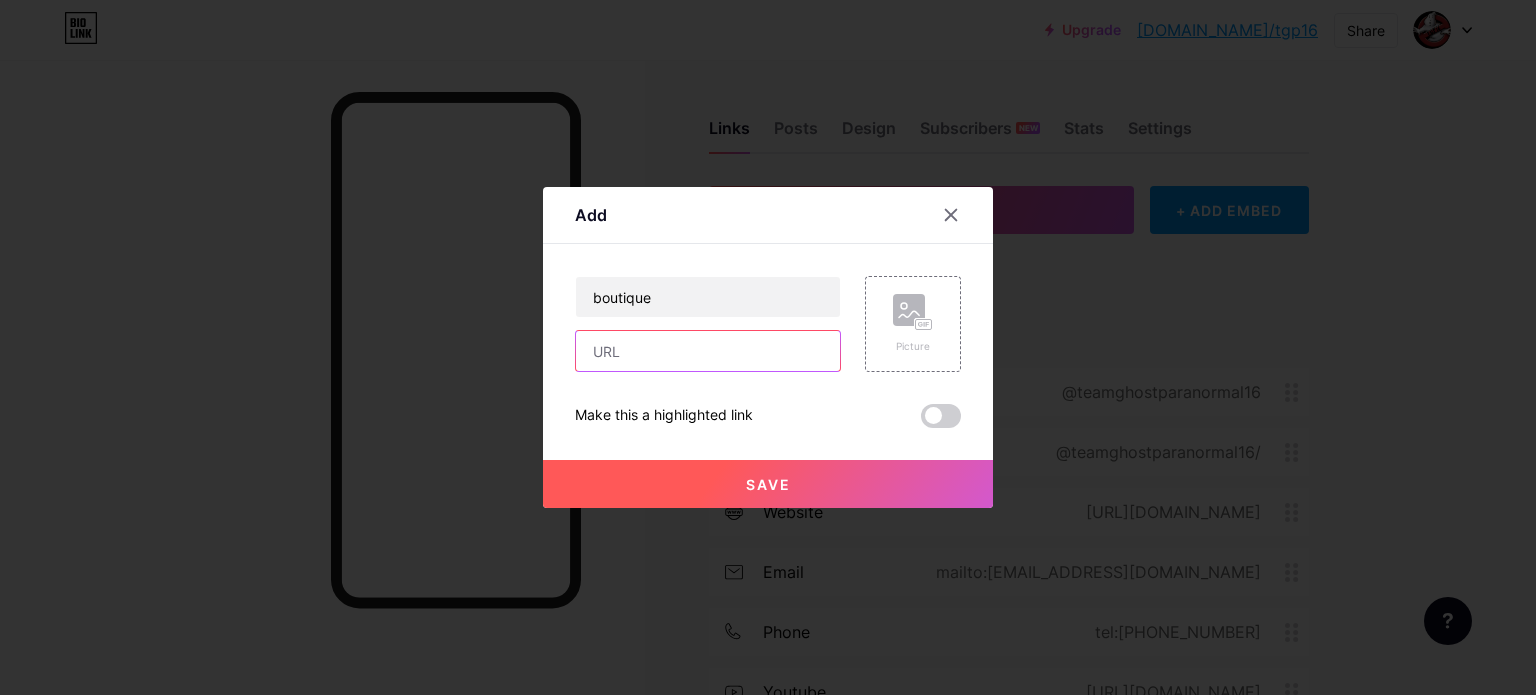 click at bounding box center [708, 351] 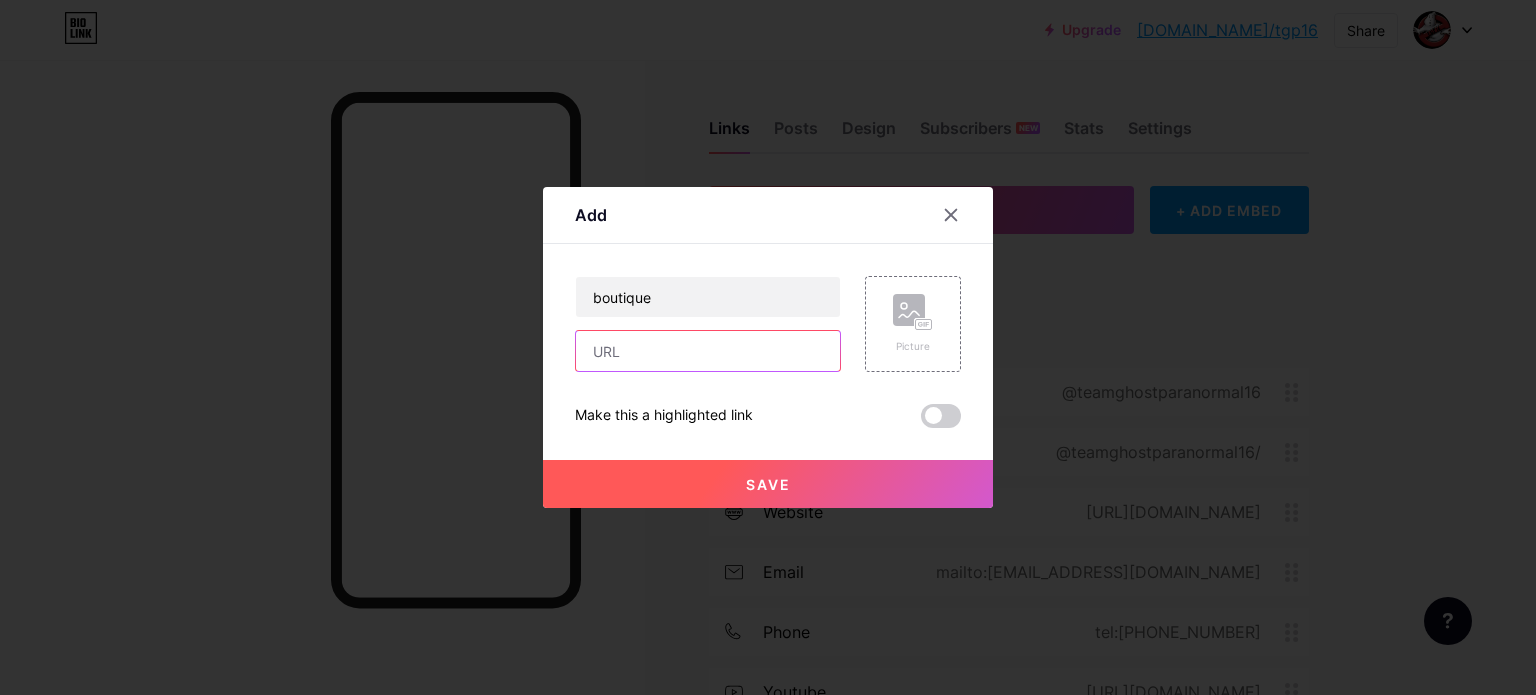 paste on "[URL][DOMAIN_NAME]" 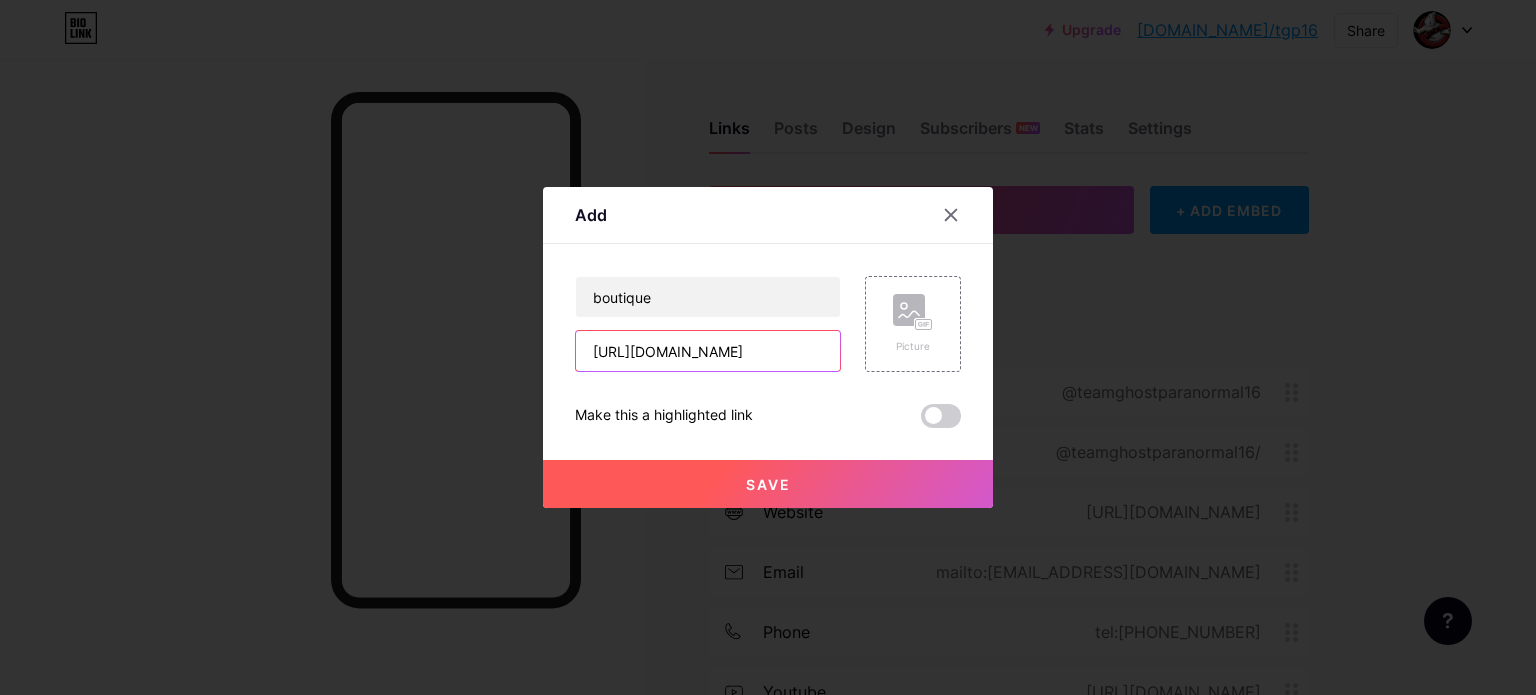 scroll, scrollTop: 0, scrollLeft: 2, axis: horizontal 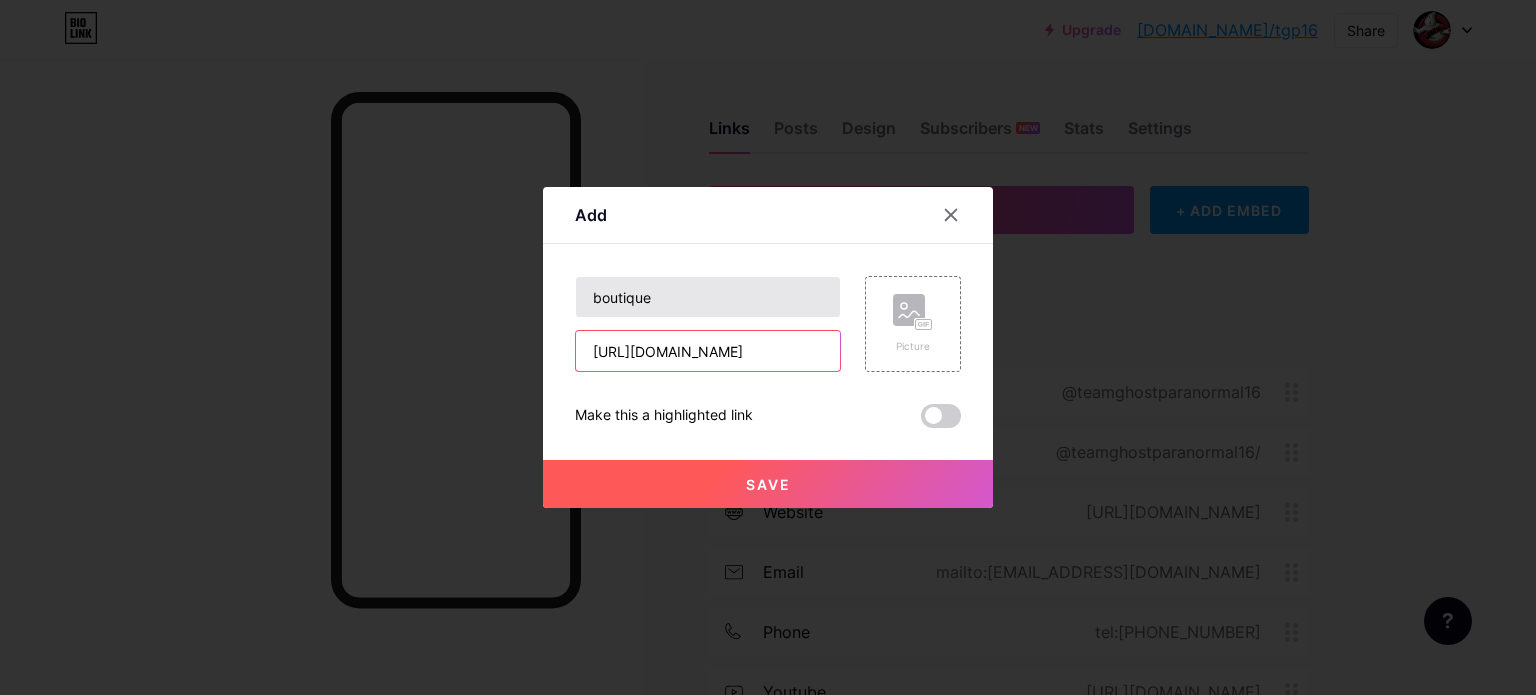 type on "[URL][DOMAIN_NAME]" 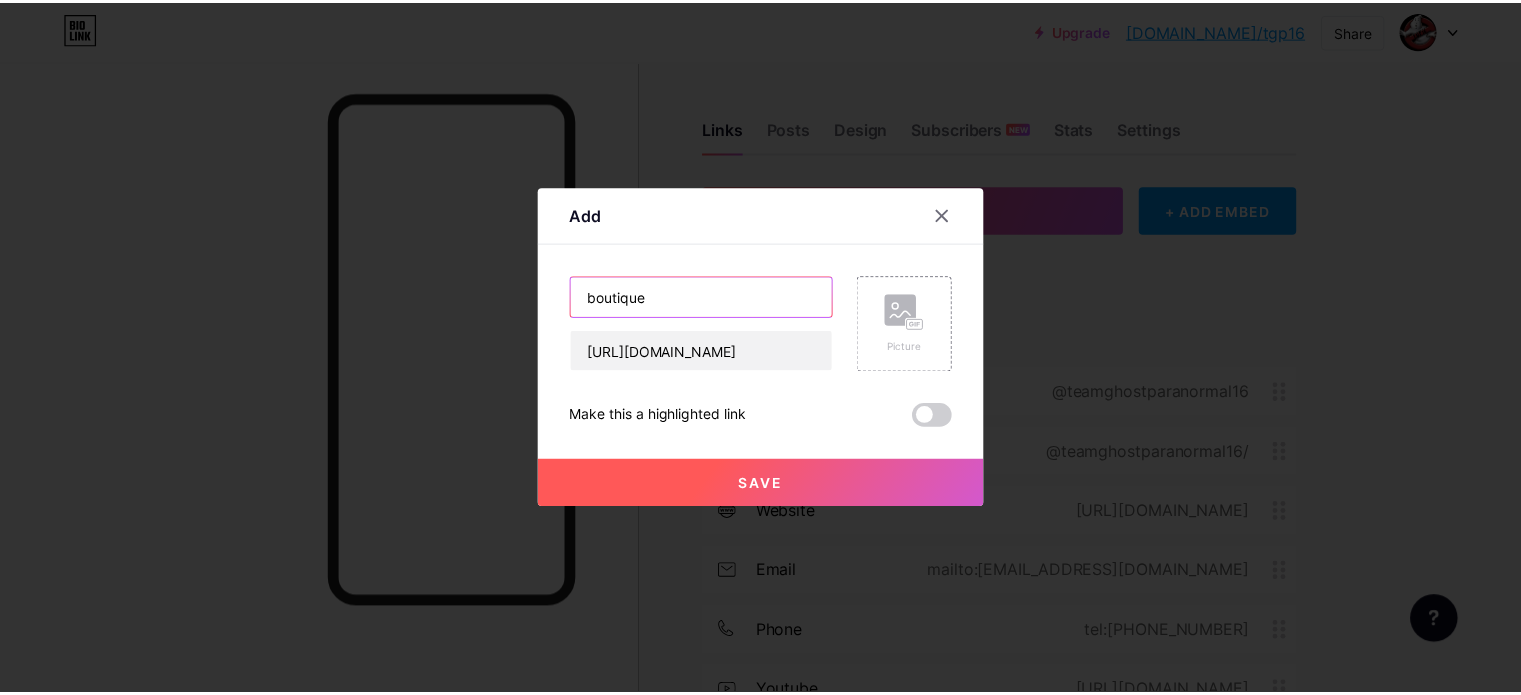 scroll, scrollTop: 0, scrollLeft: 0, axis: both 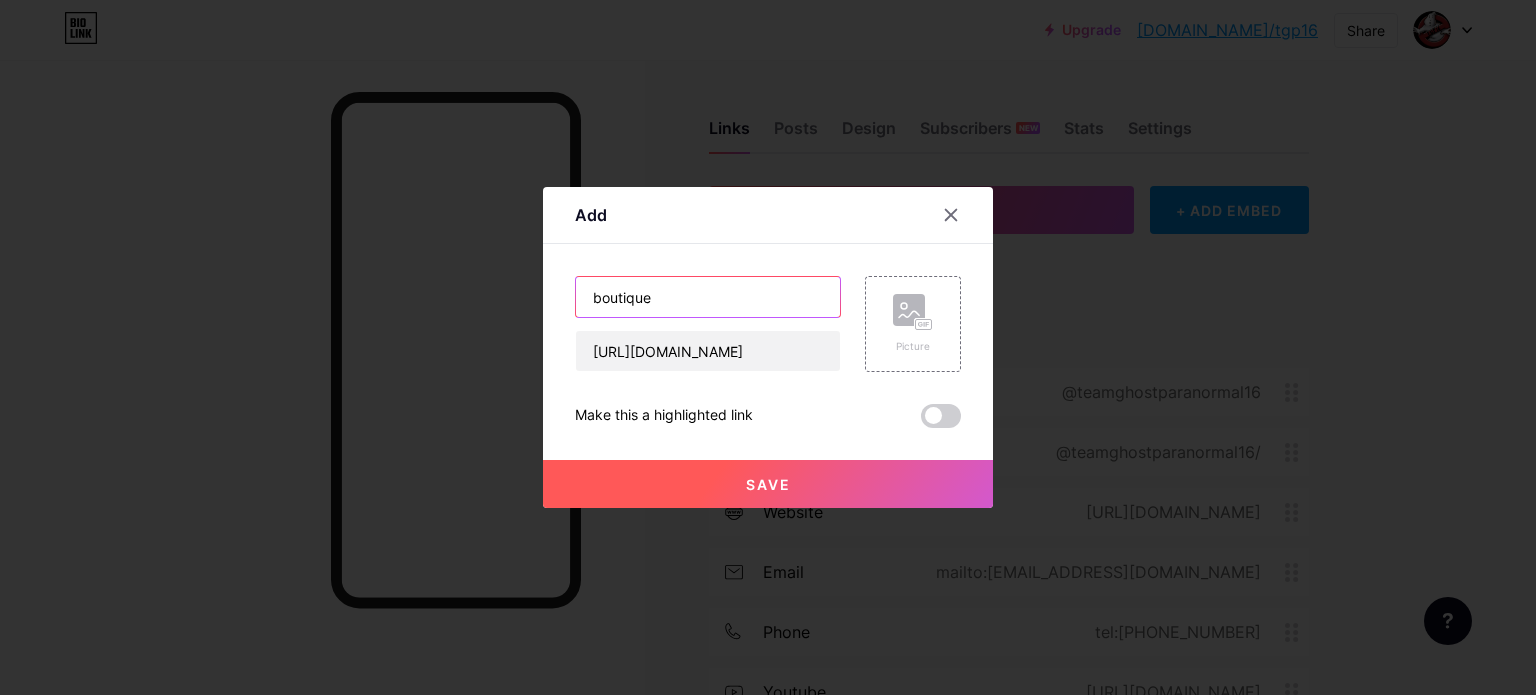 drag, startPoint x: 609, startPoint y: 293, endPoint x: 558, endPoint y: 291, distance: 51.0392 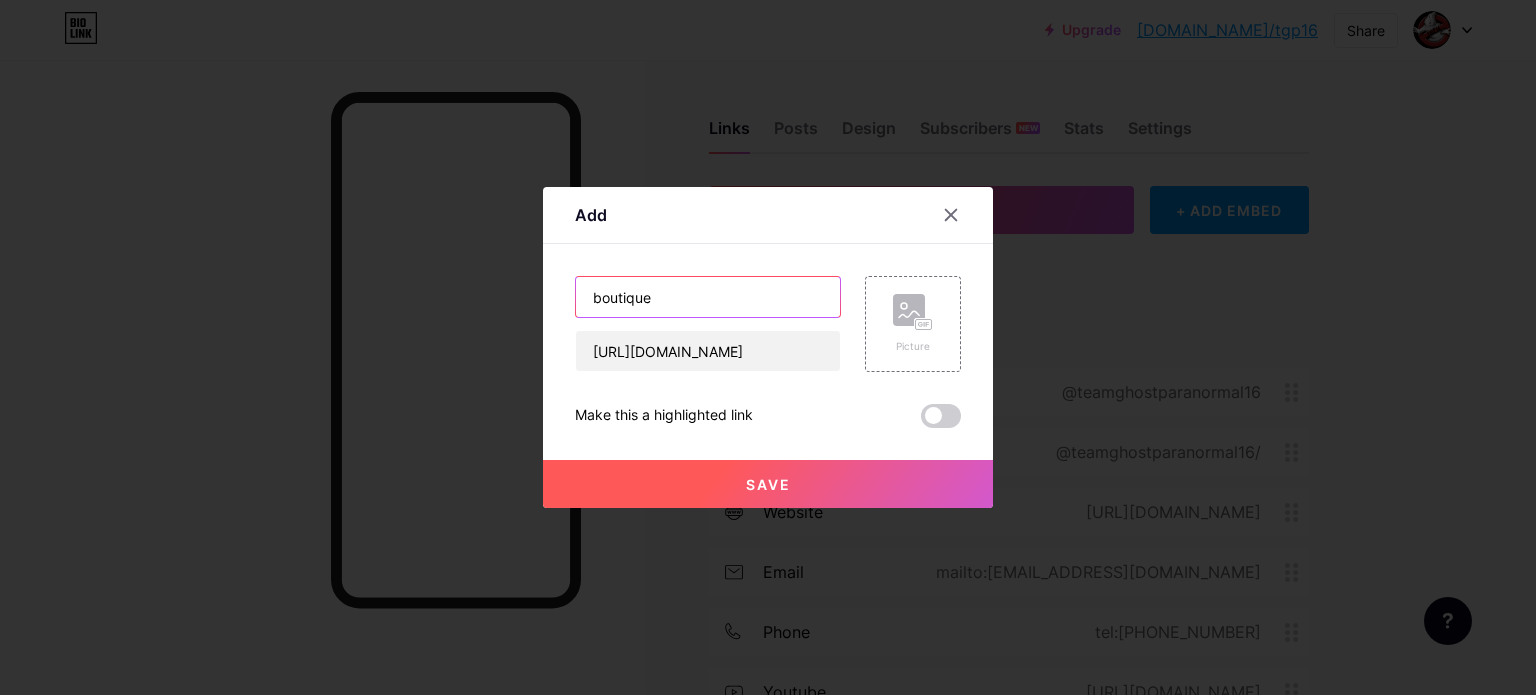 click on "Add           Content
YouTube
Play YouTube video without leaving your page.
ADD
Vimeo
Play Vimeo video without leaving your page.
ADD
Tiktok
Grow your TikTok following
ADD
Tweet
Embed a tweet.
ADD
Reddit
Showcase your Reddit profile
ADD
Spotify
Embed Spotify to play the preview of a track.
ADD
Twitch
Play Twitch video without leaving your page.
ADD
SoundCloud" at bounding box center (768, 347) 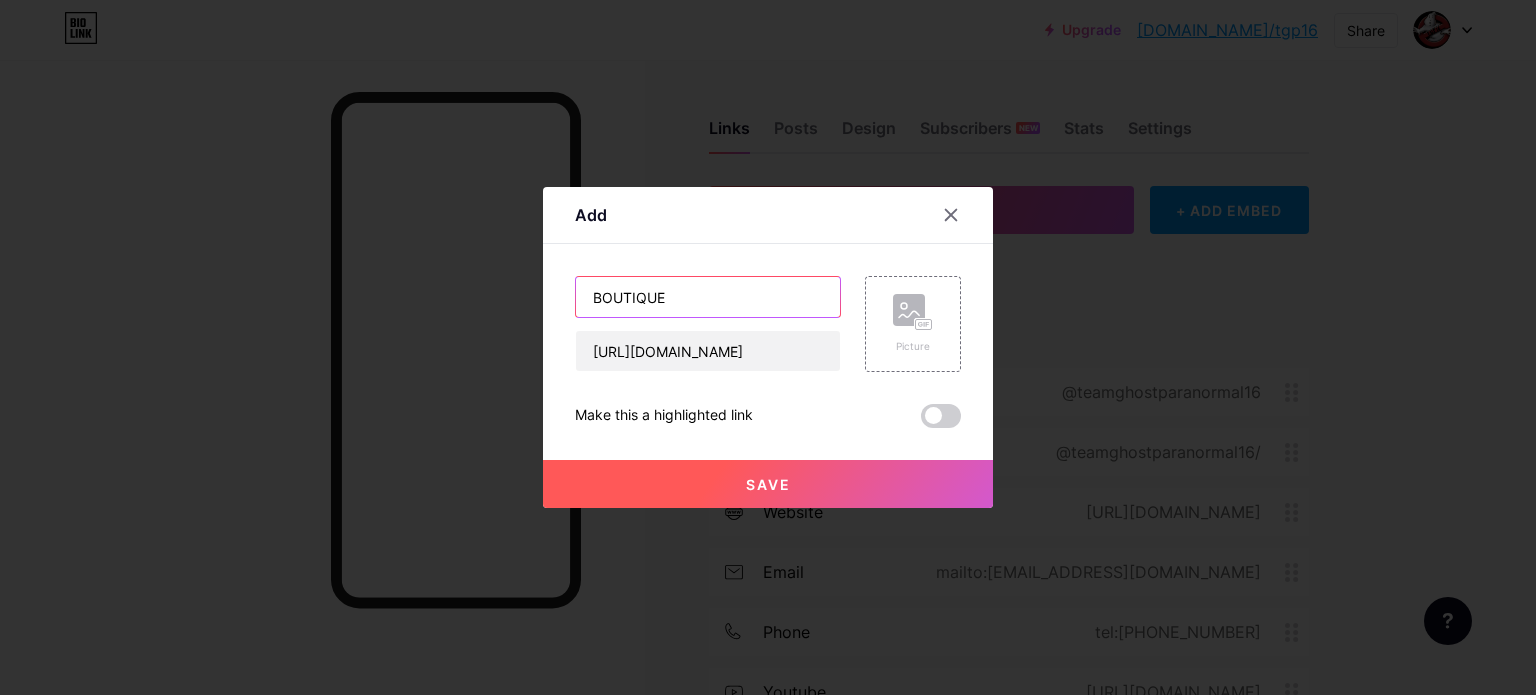 type on "BOUTIQUE" 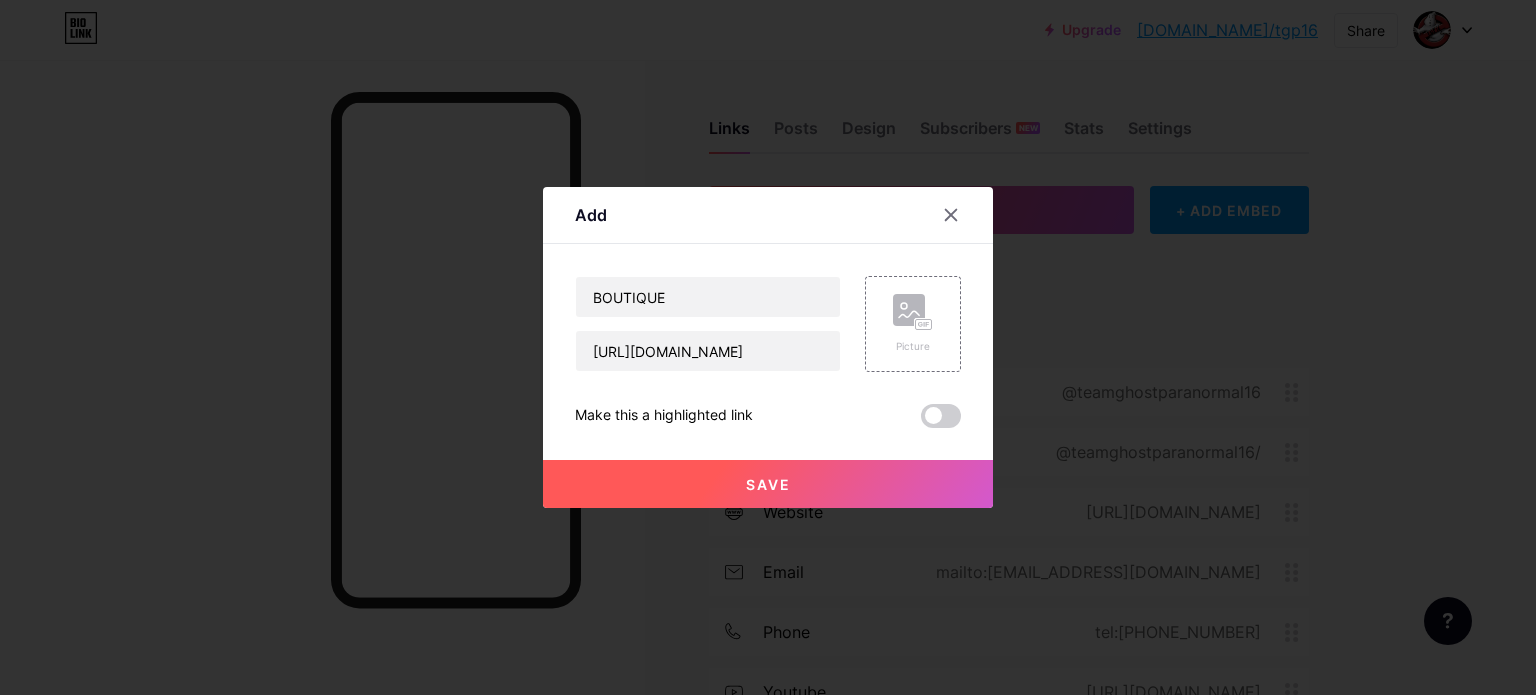 click on "Save" at bounding box center [768, 484] 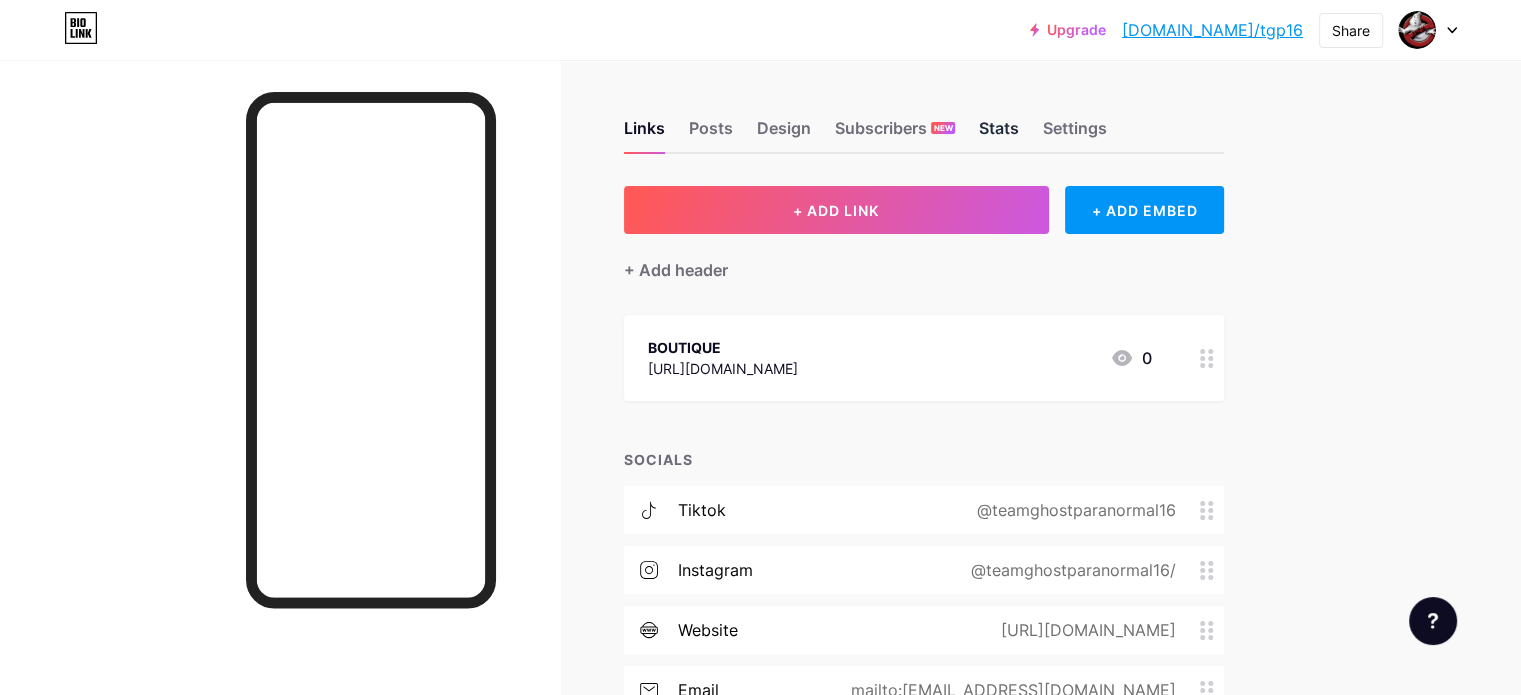 click on "Stats" at bounding box center [999, 134] 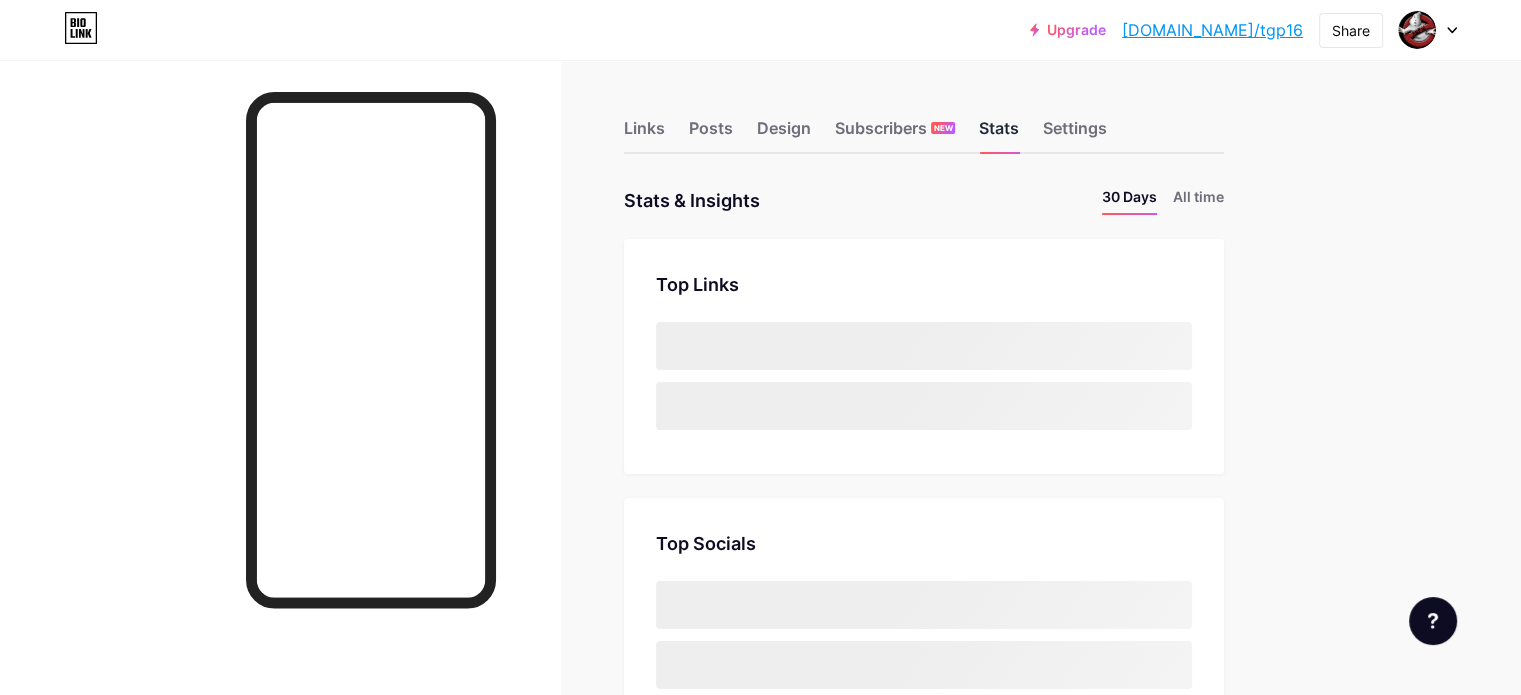 scroll, scrollTop: 999304, scrollLeft: 998479, axis: both 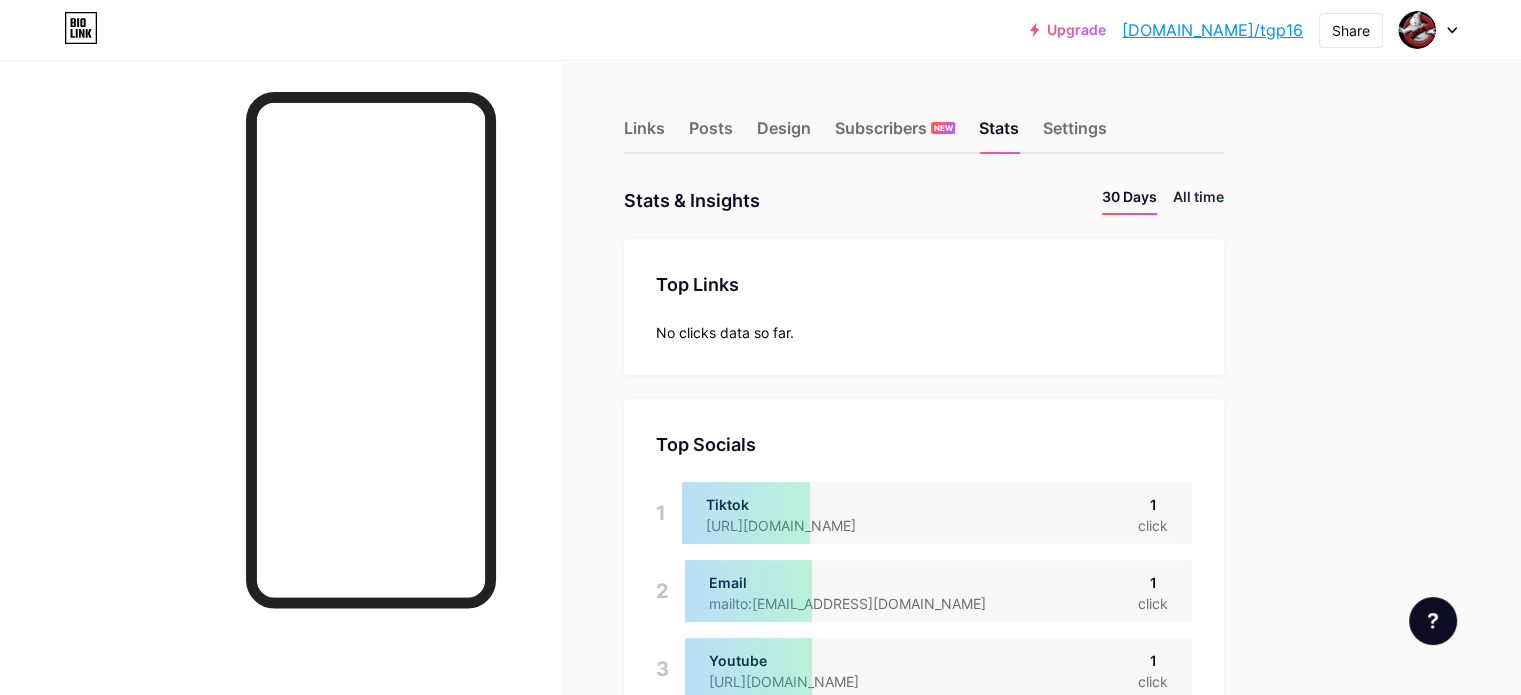 click on "All
time" at bounding box center [1198, 200] 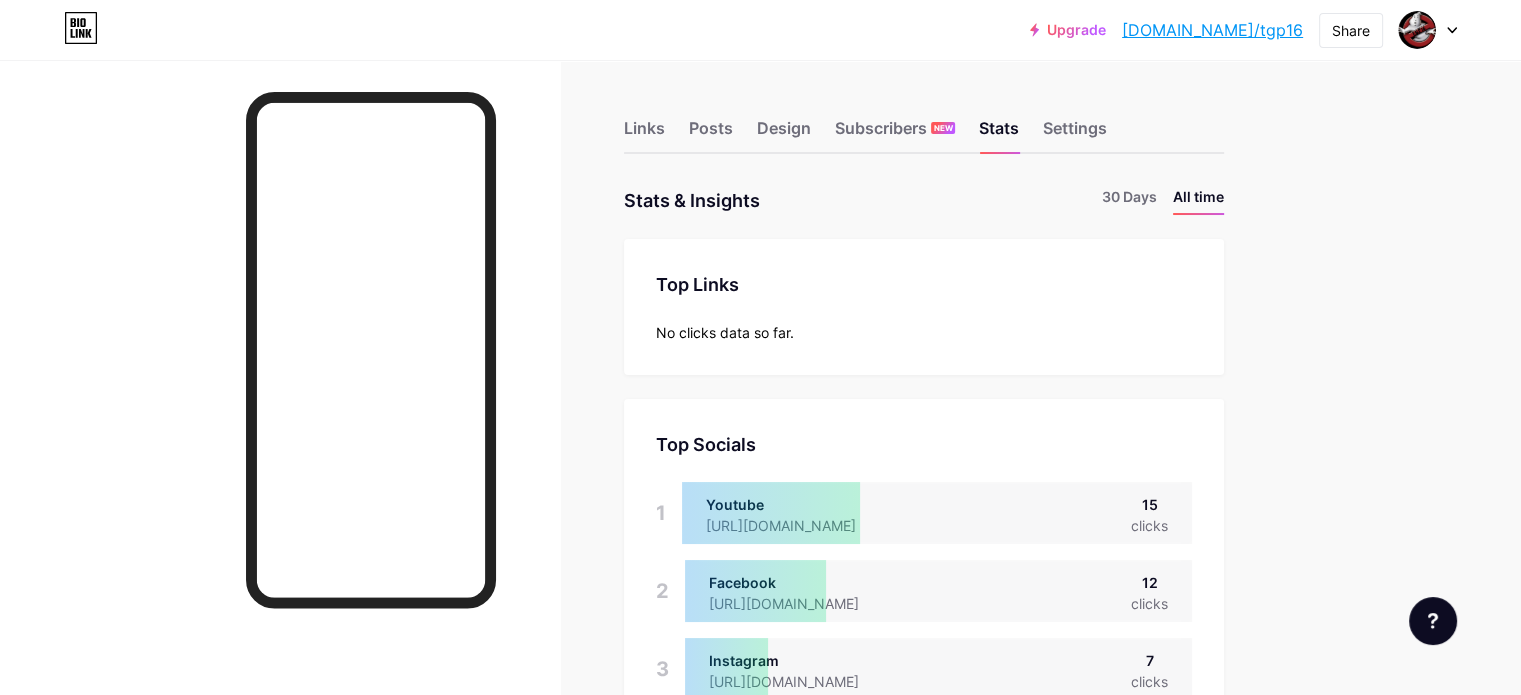 scroll, scrollTop: 999304, scrollLeft: 998479, axis: both 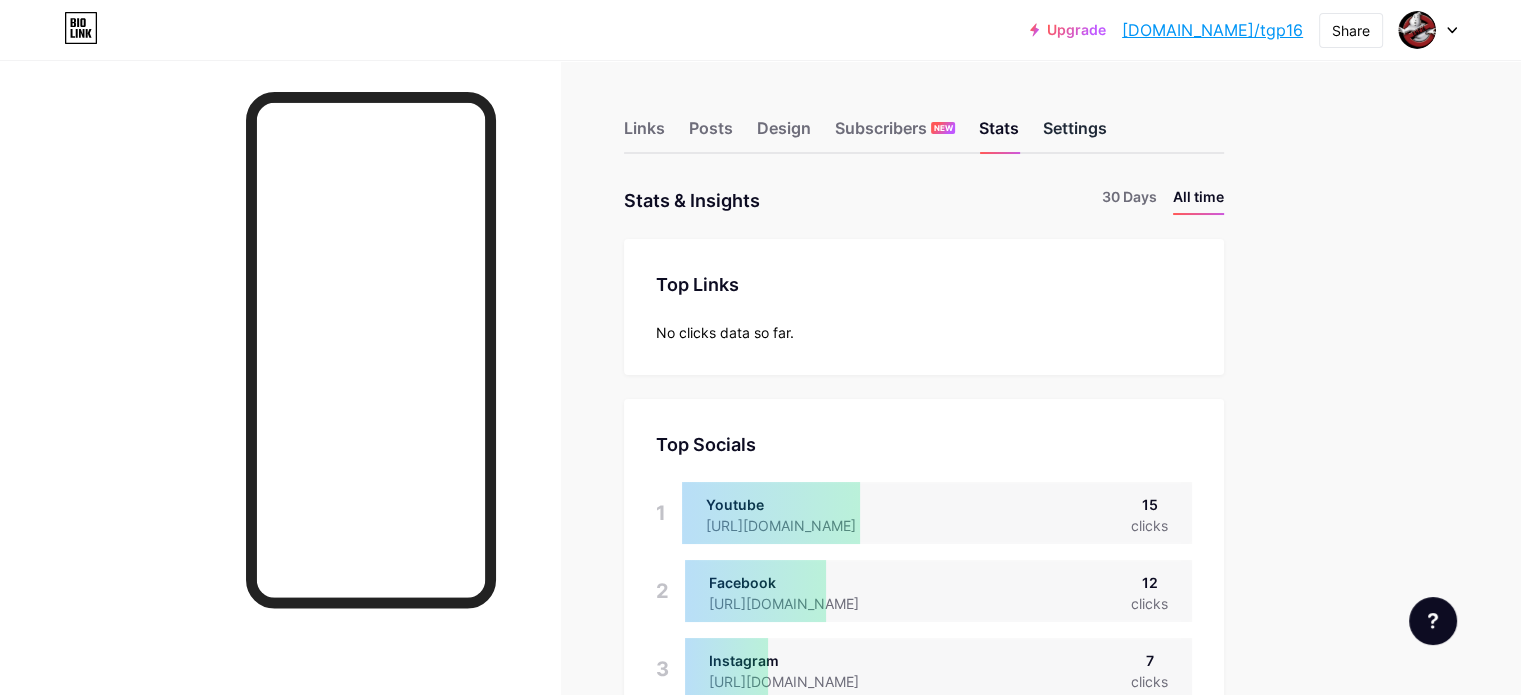 click on "Settings" at bounding box center [1075, 134] 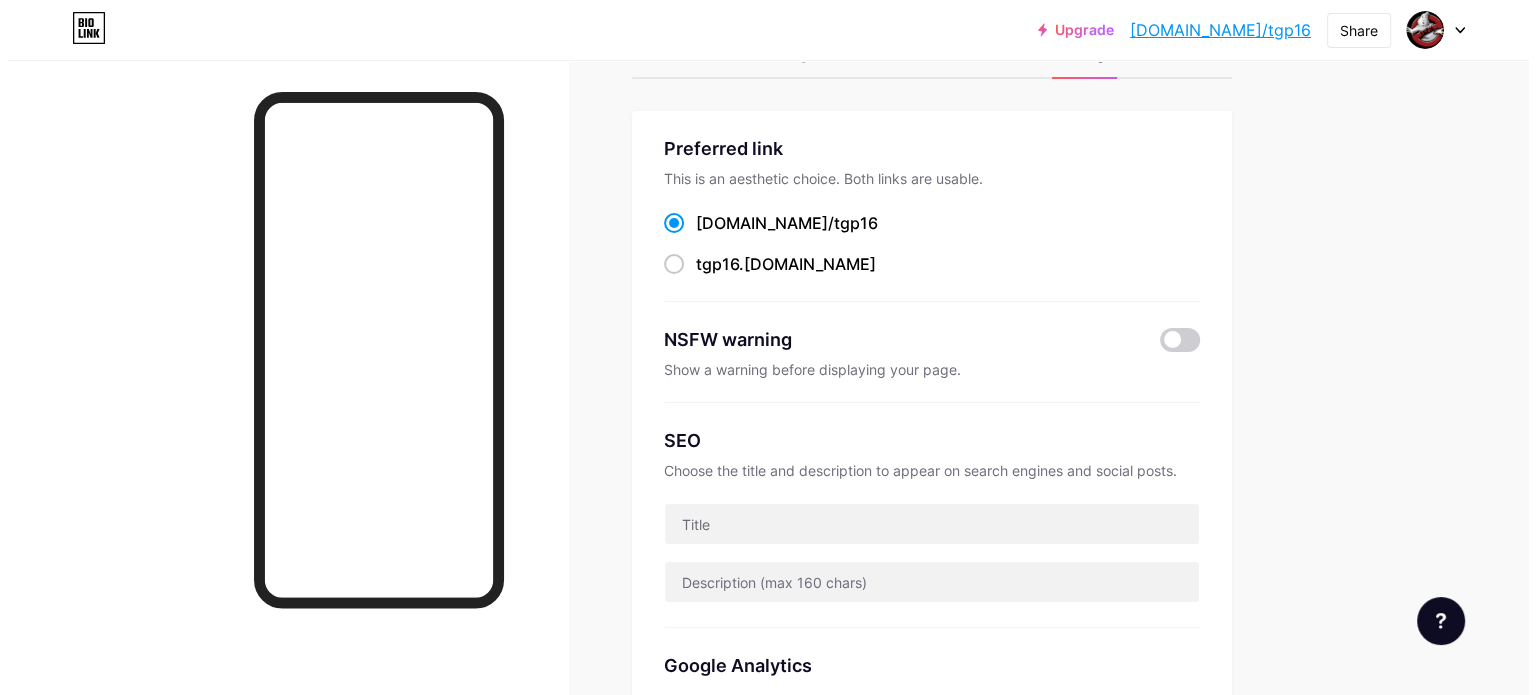 scroll, scrollTop: 0, scrollLeft: 0, axis: both 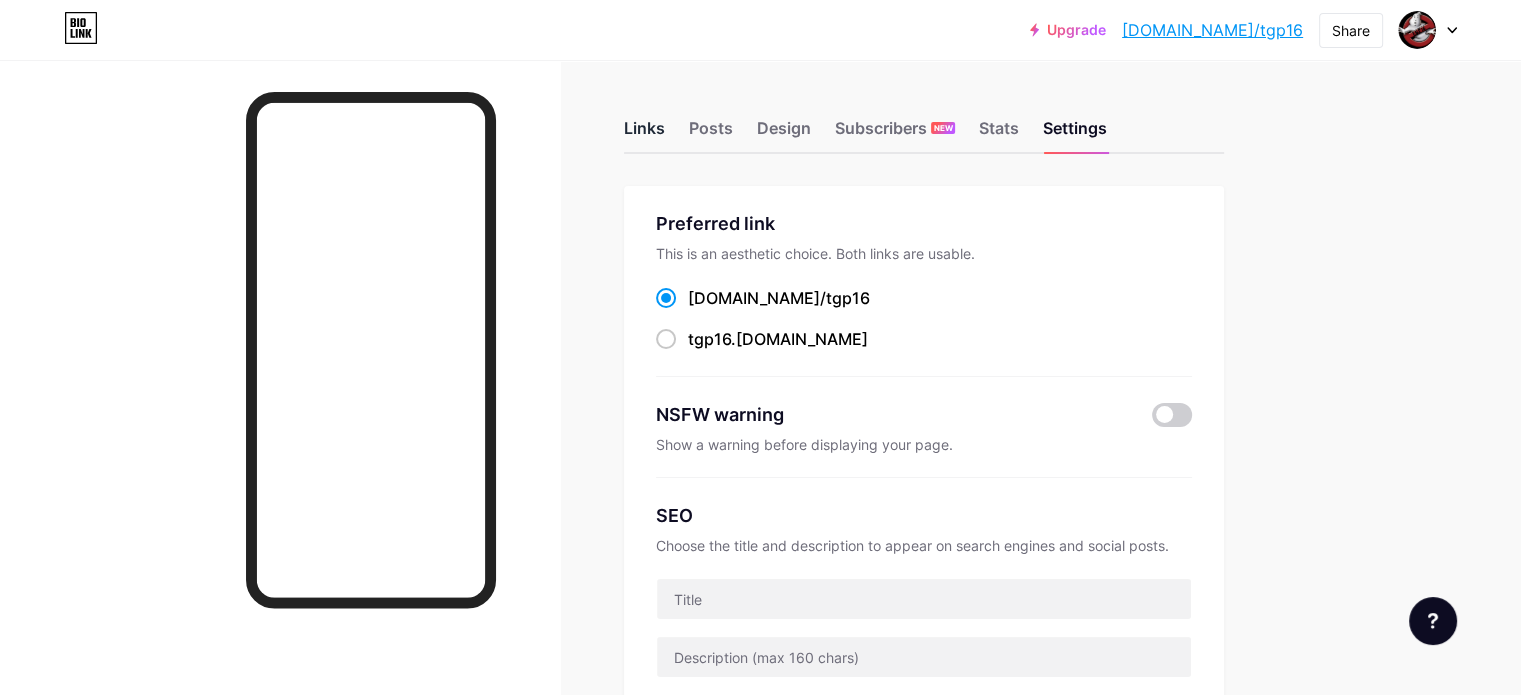 click on "Links" at bounding box center [644, 134] 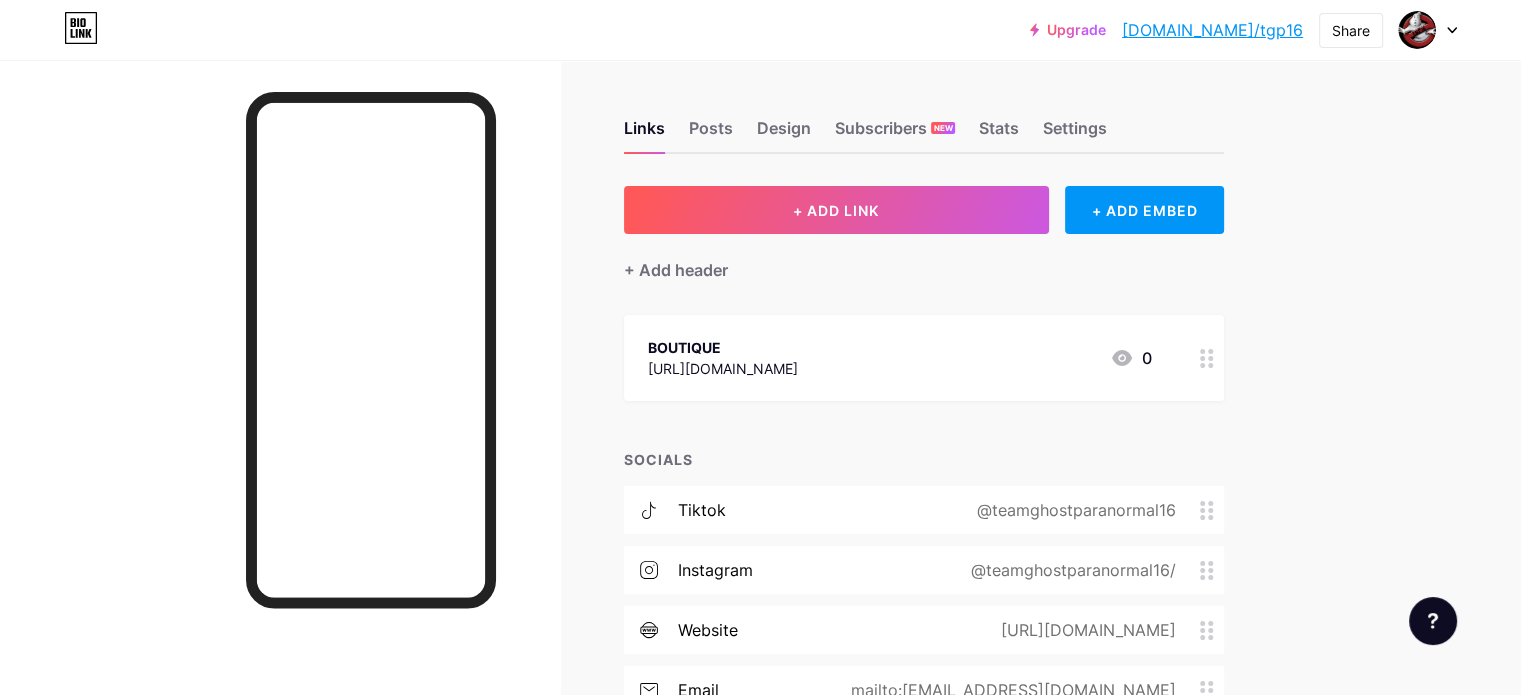 click 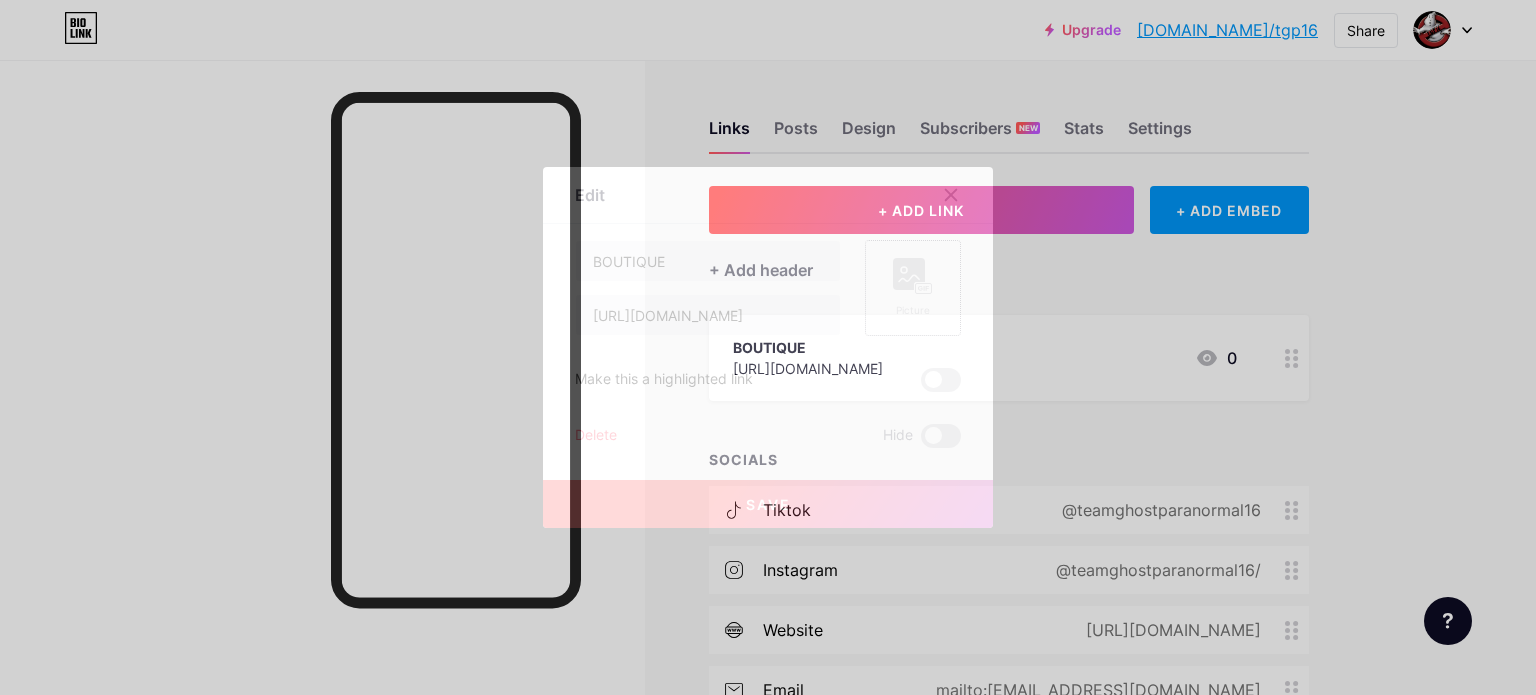 click 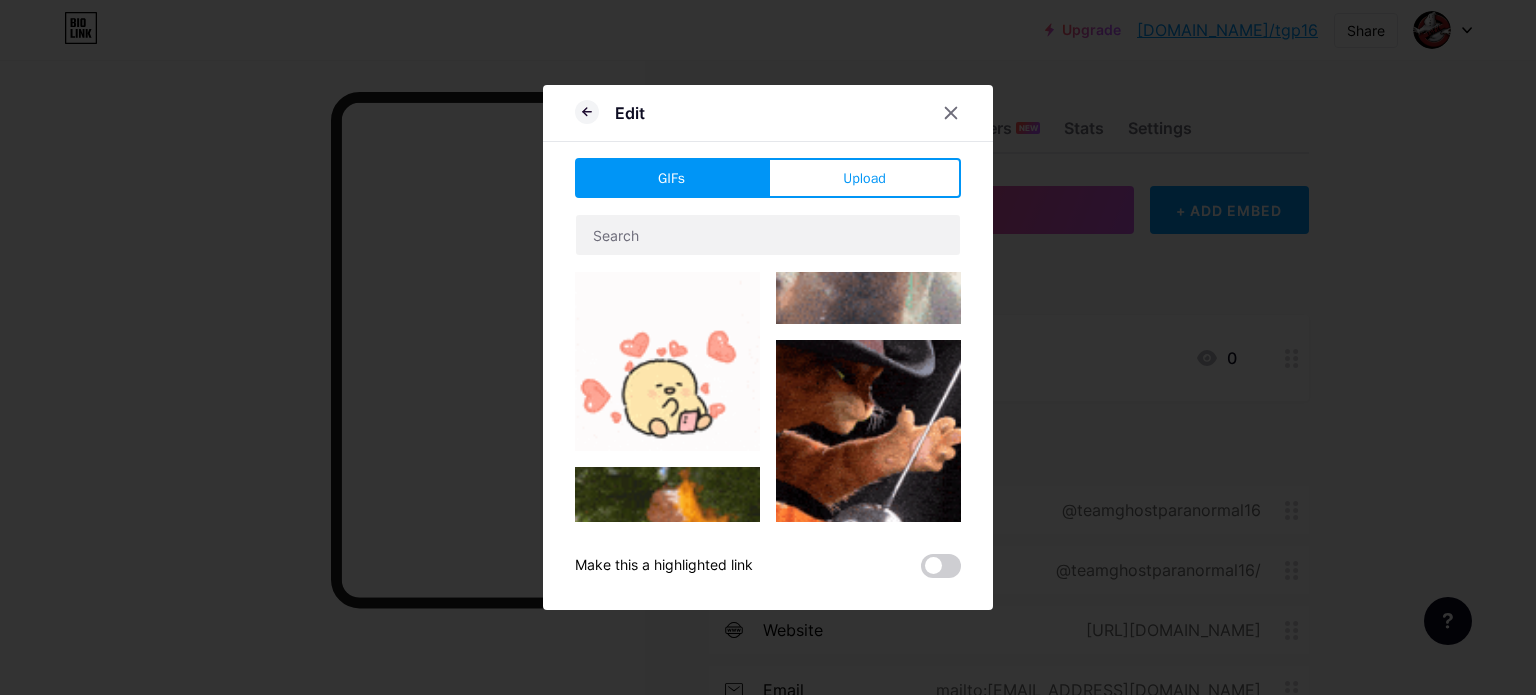 scroll, scrollTop: 0, scrollLeft: 0, axis: both 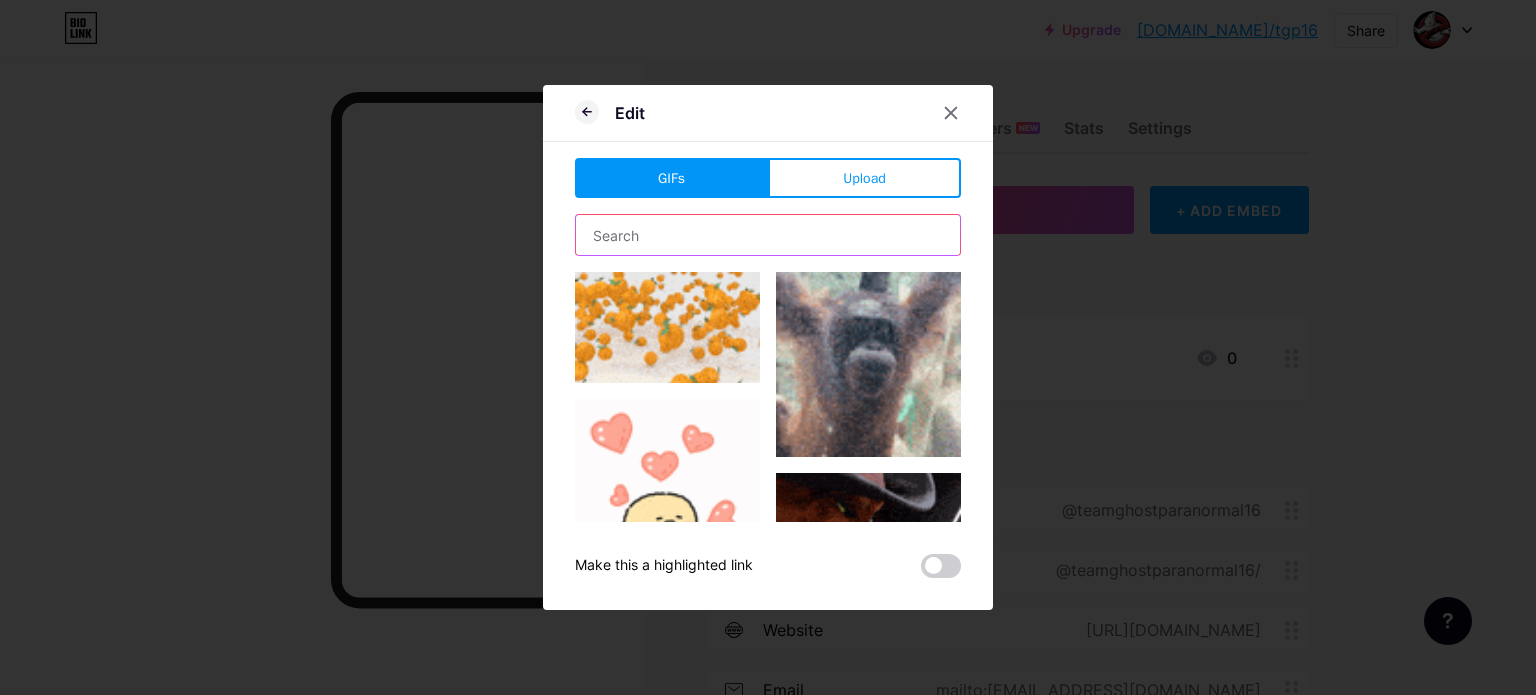 click at bounding box center [768, 235] 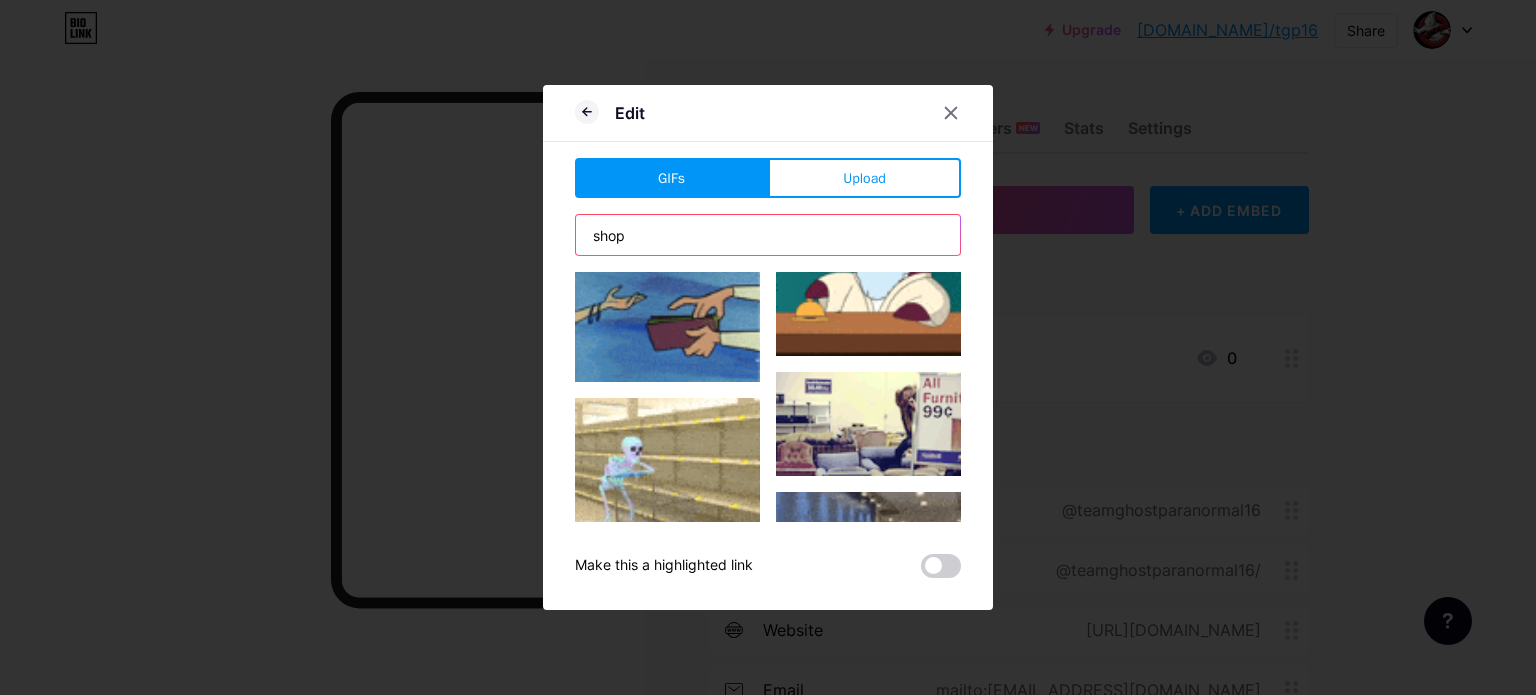 scroll, scrollTop: 2231, scrollLeft: 0, axis: vertical 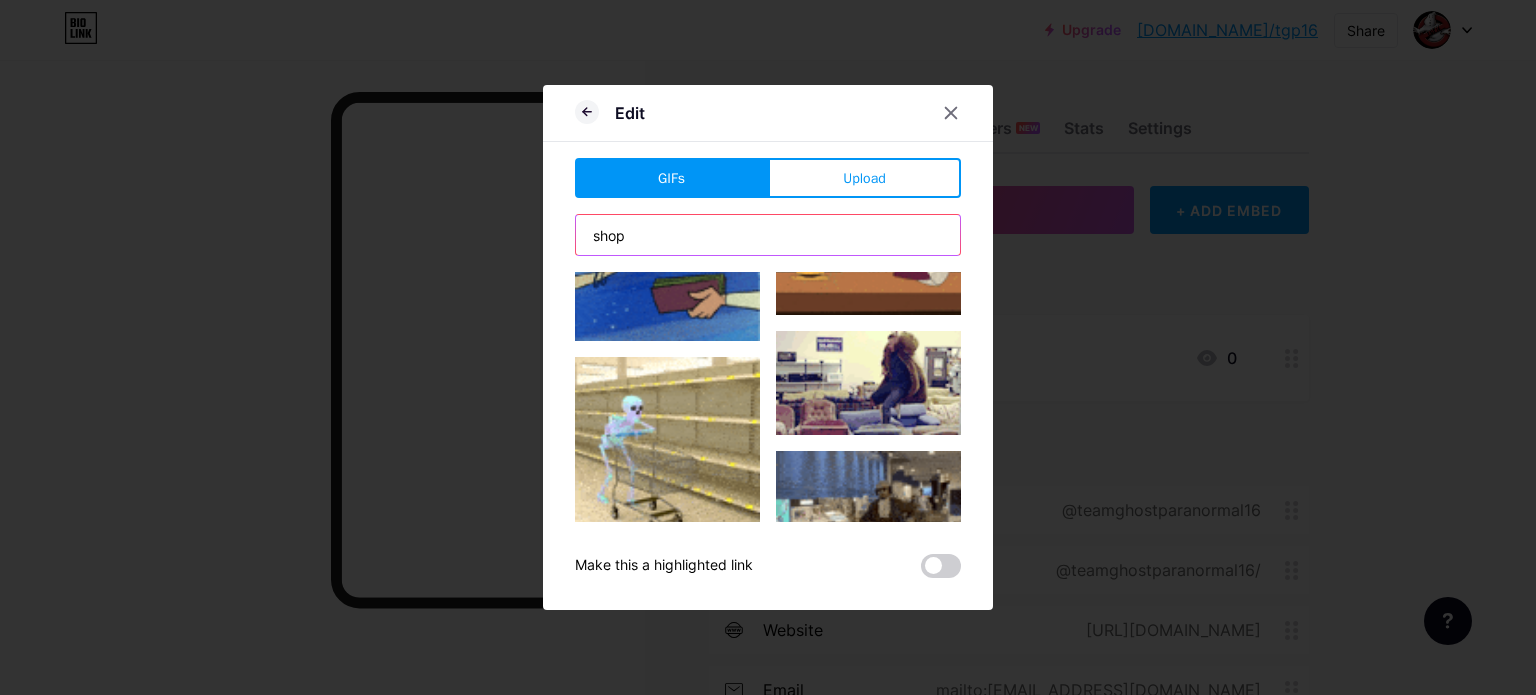 type on "shop" 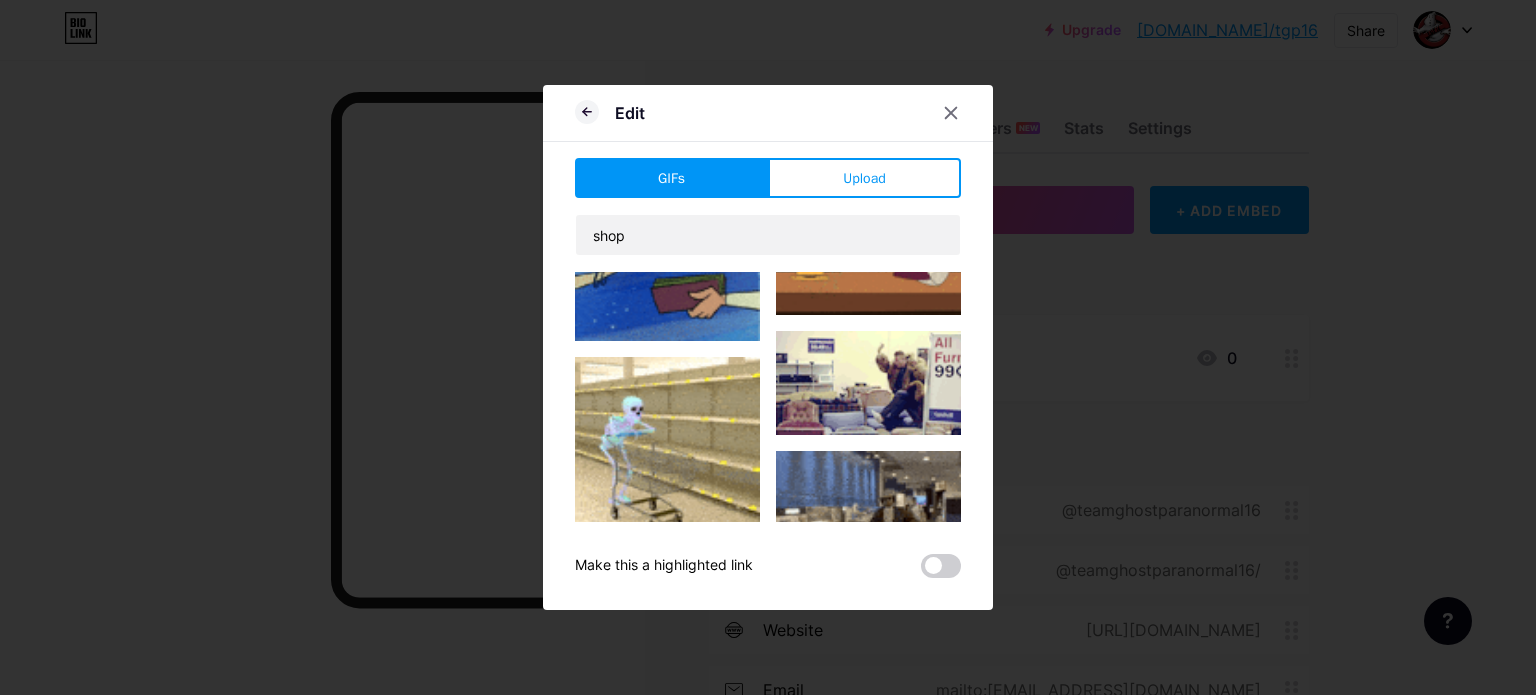 click at bounding box center (667, 449) 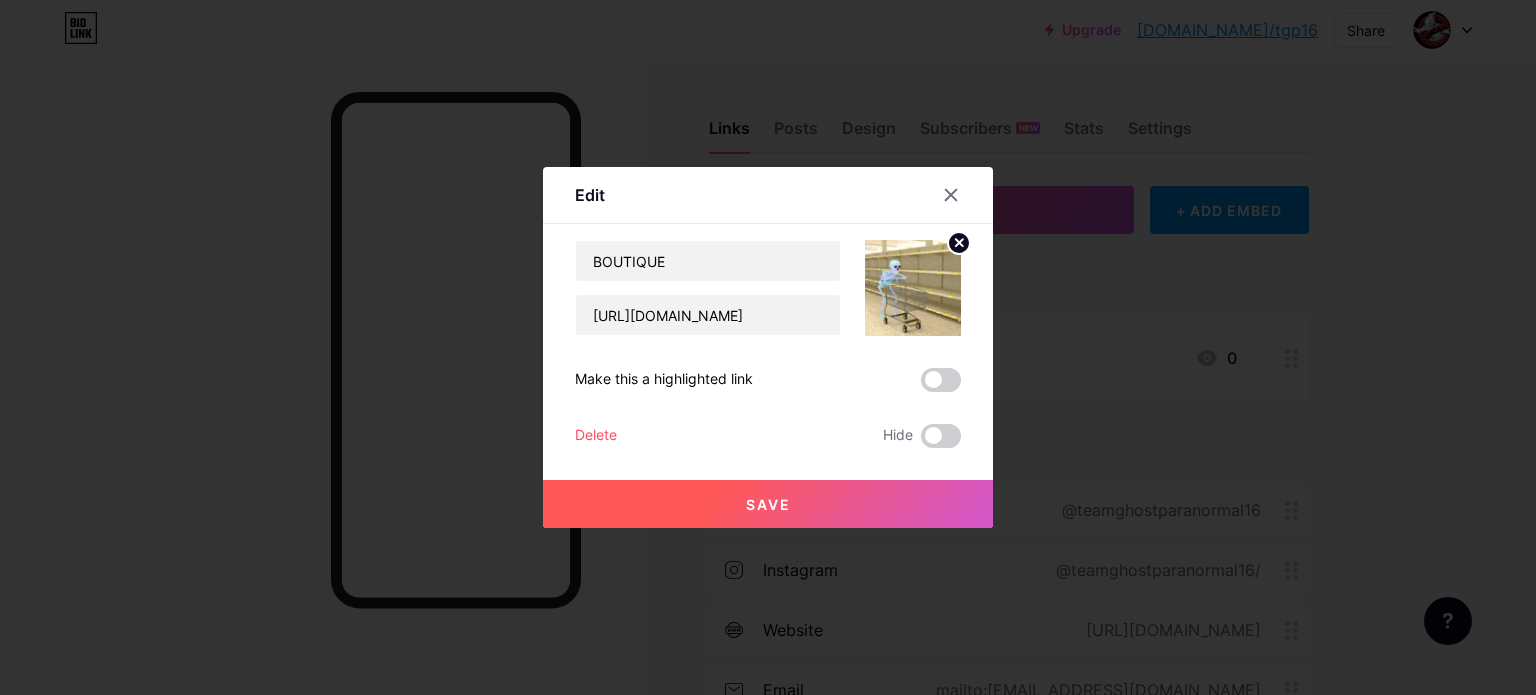 click on "Save" at bounding box center (768, 504) 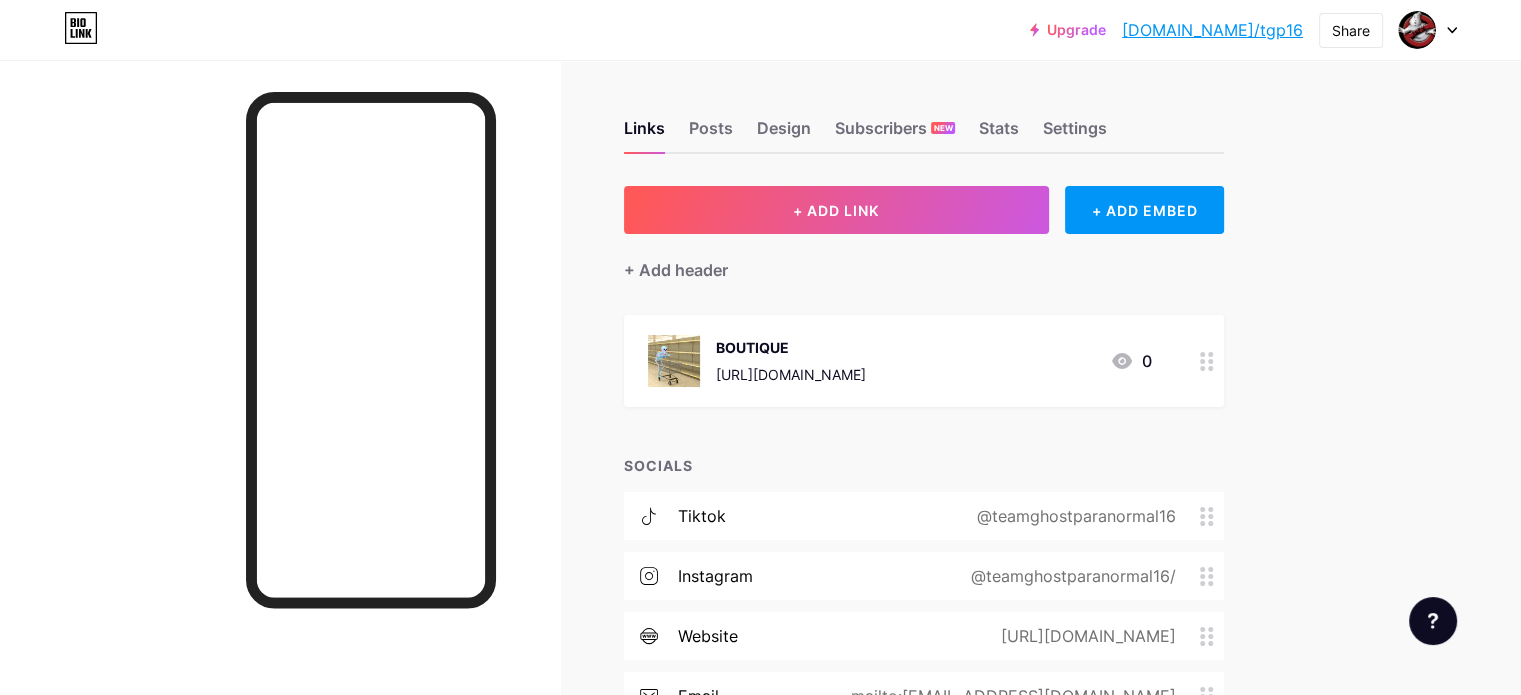 click on "BOUTIQUE" at bounding box center (791, 347) 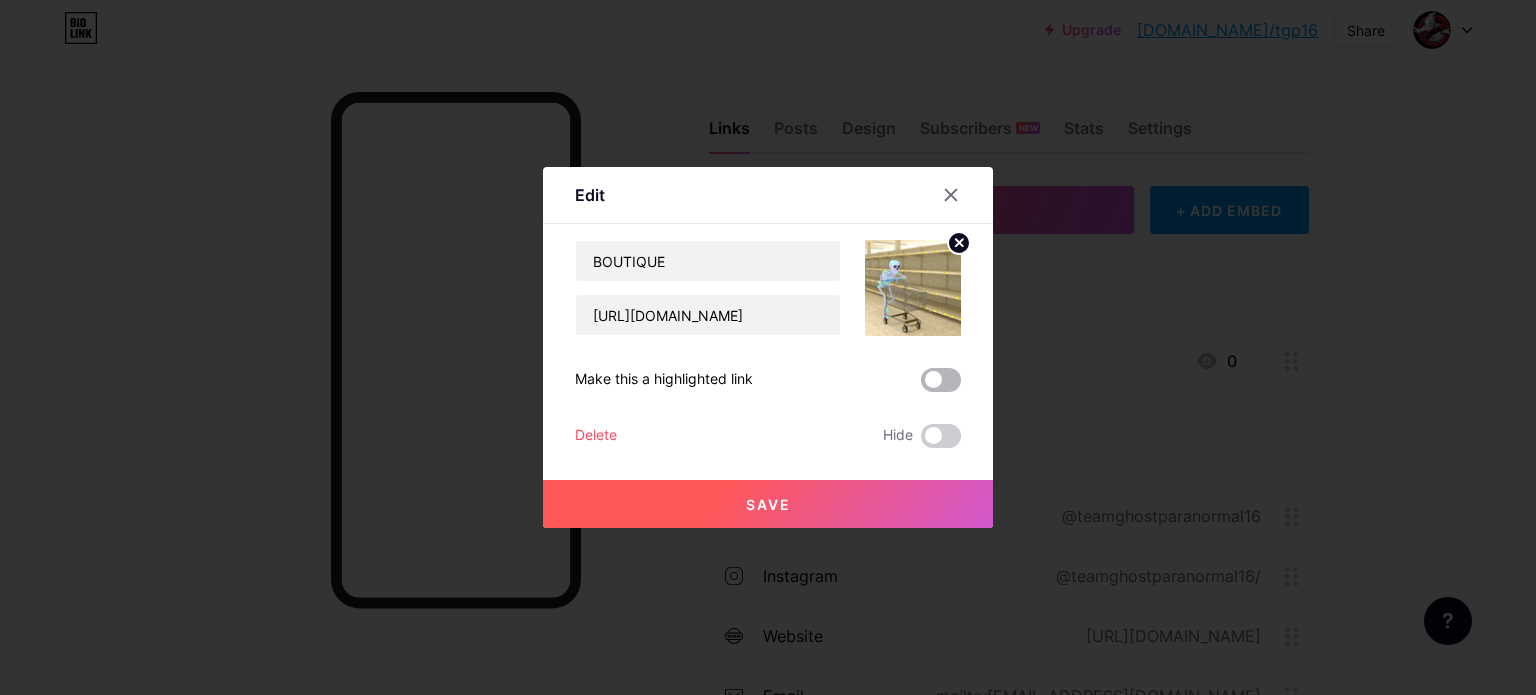 click at bounding box center (941, 380) 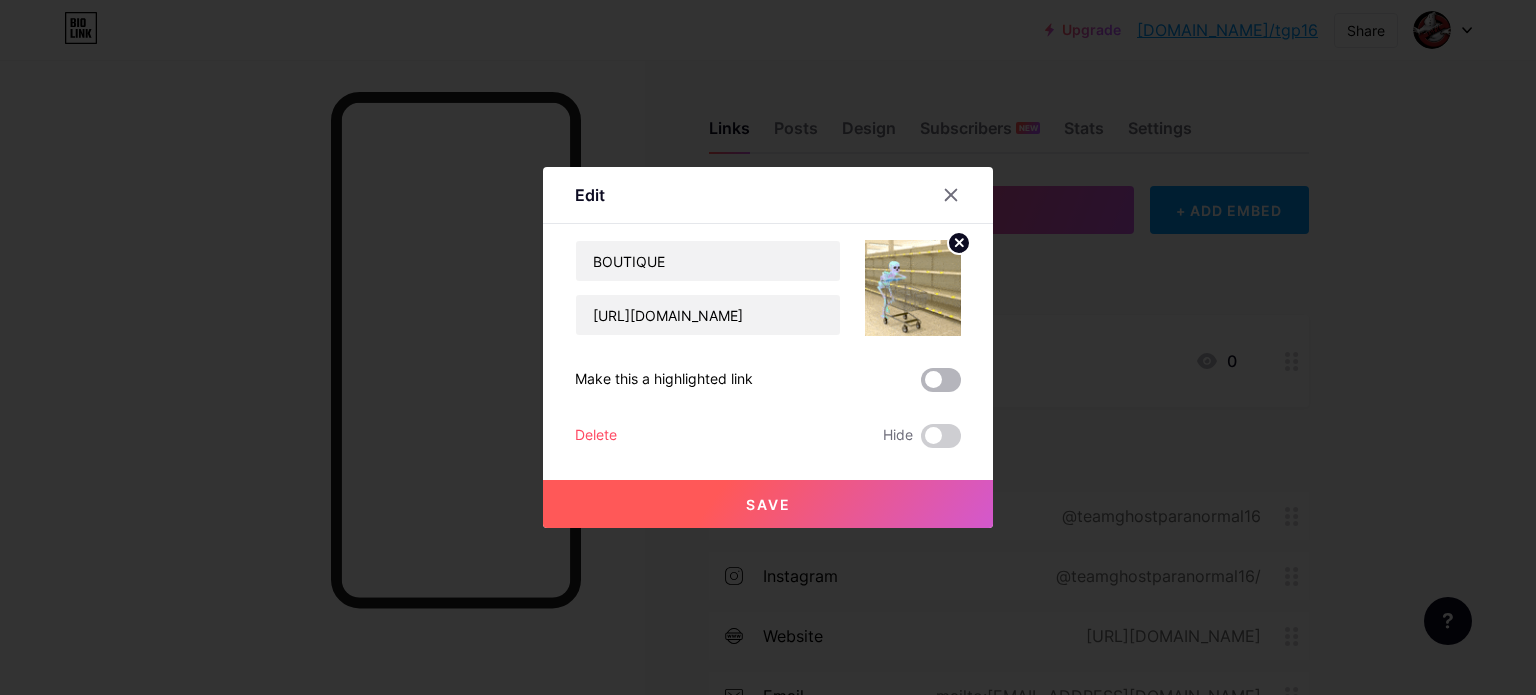 click at bounding box center (921, 385) 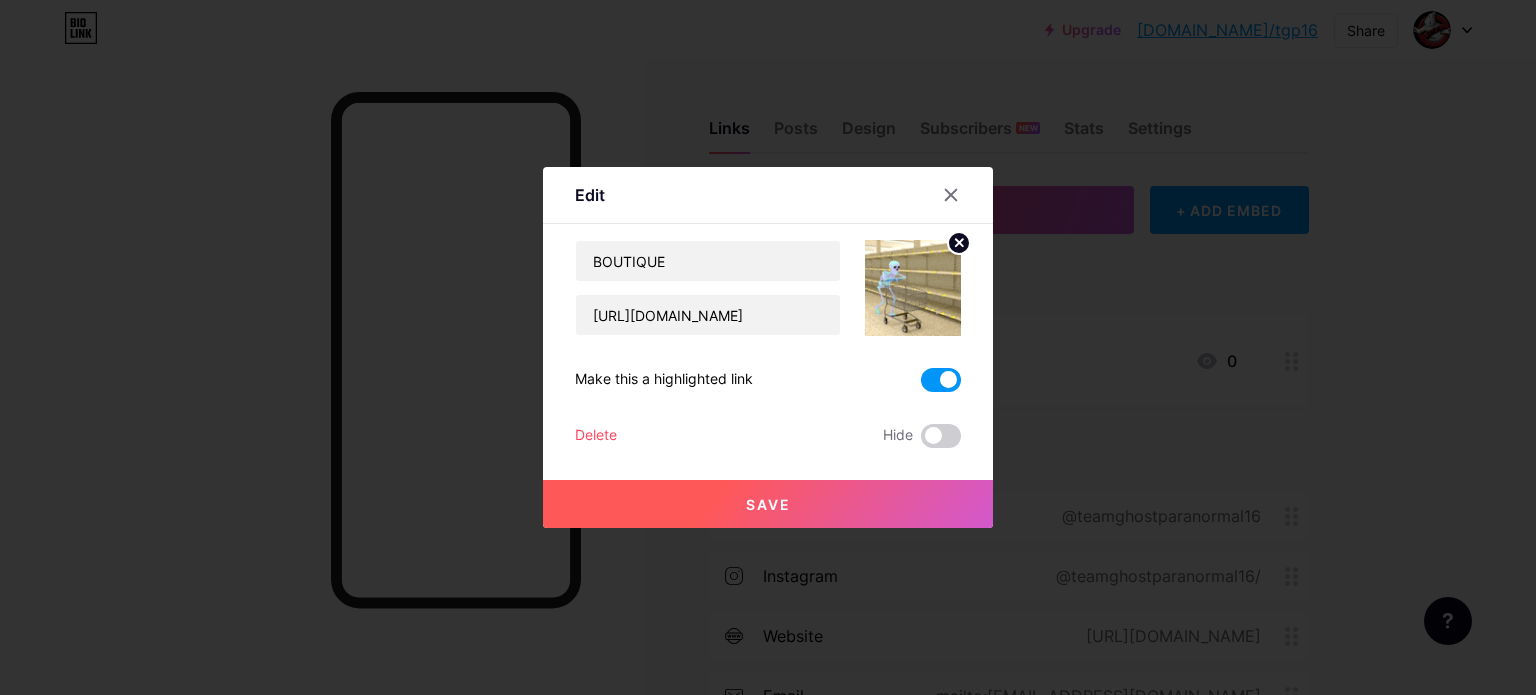 click on "Save" at bounding box center (768, 504) 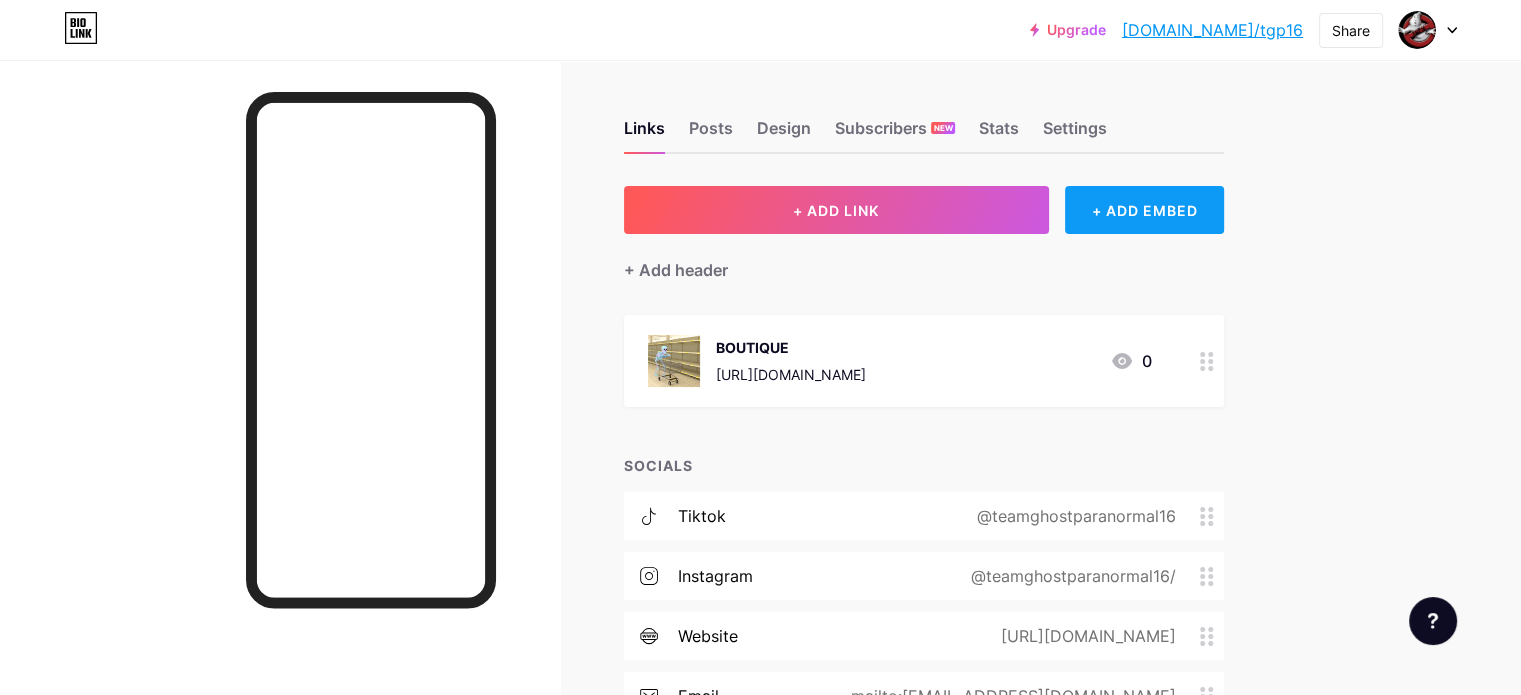 click on "+ ADD EMBED" at bounding box center [1144, 210] 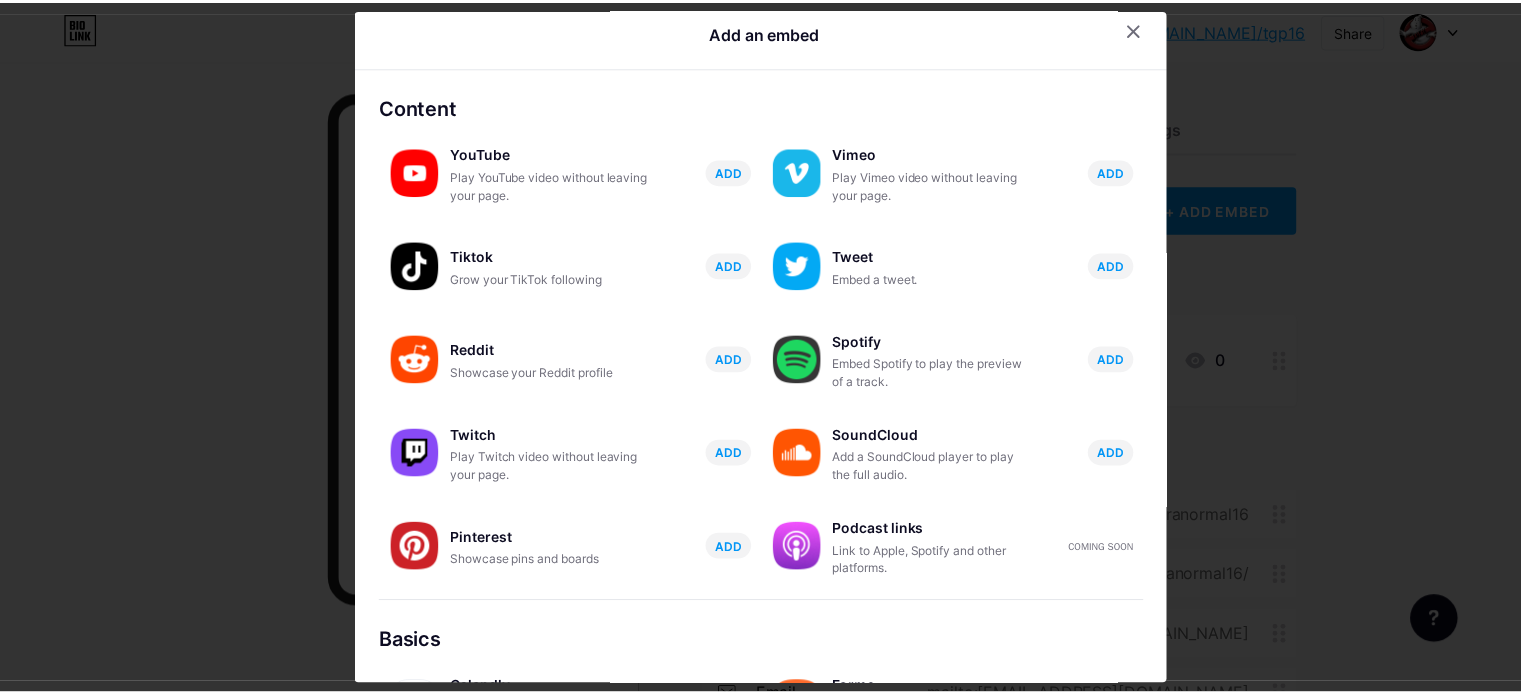 scroll, scrollTop: 0, scrollLeft: 0, axis: both 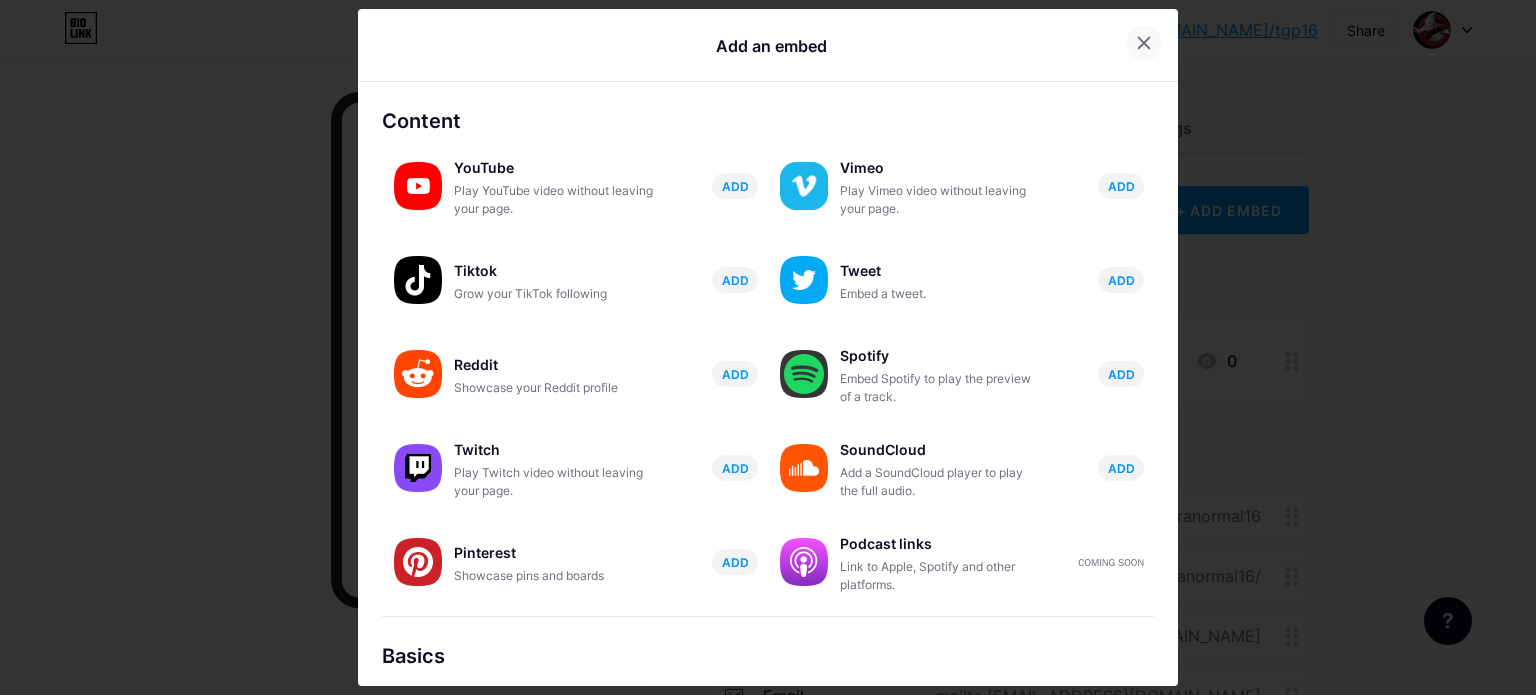 click 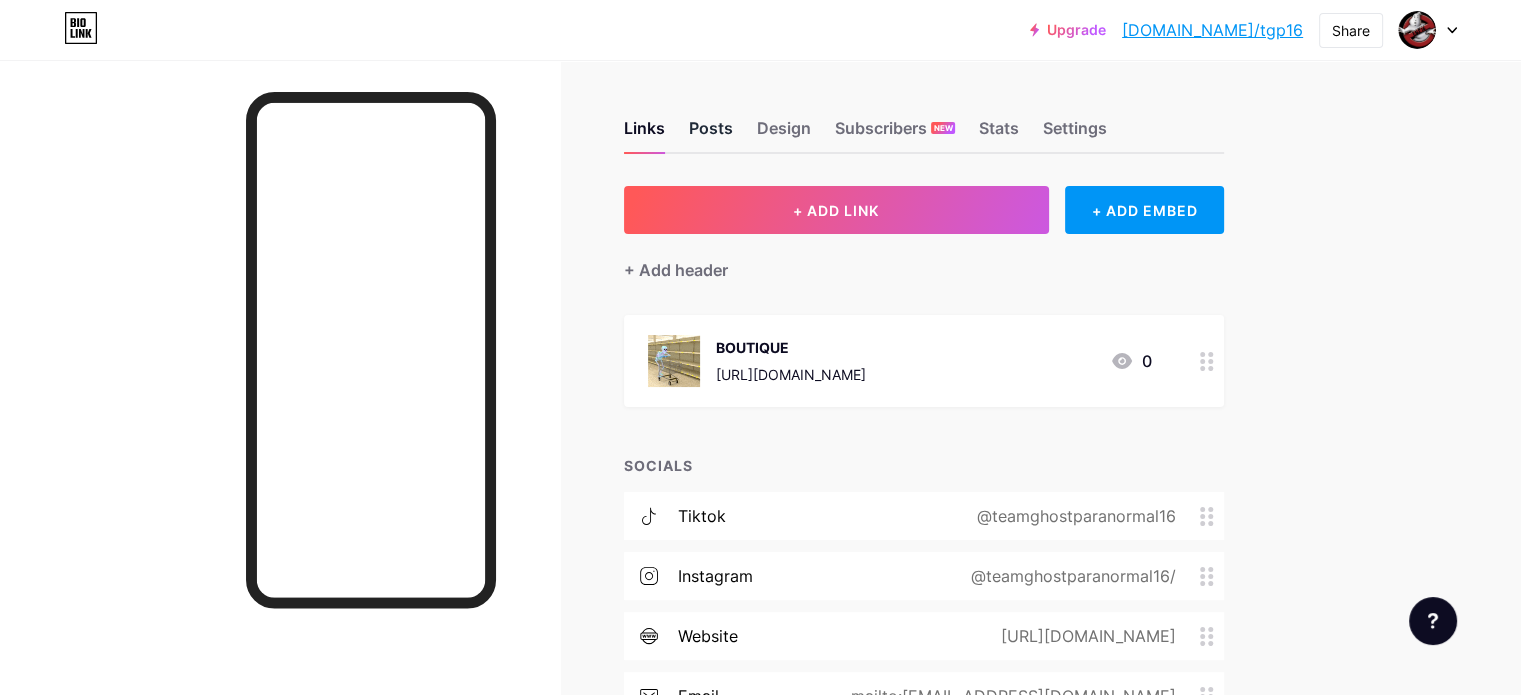click on "Posts" at bounding box center (711, 134) 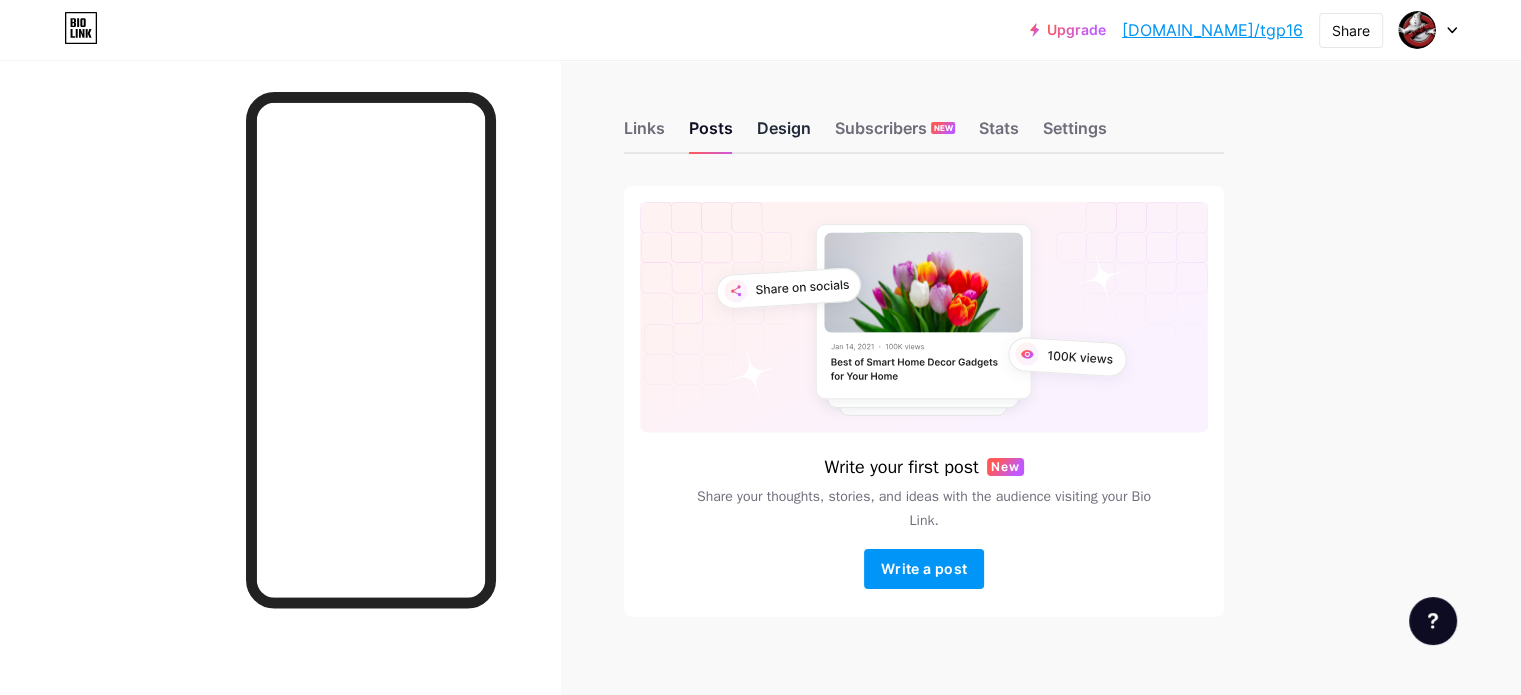 click on "Design" at bounding box center (784, 134) 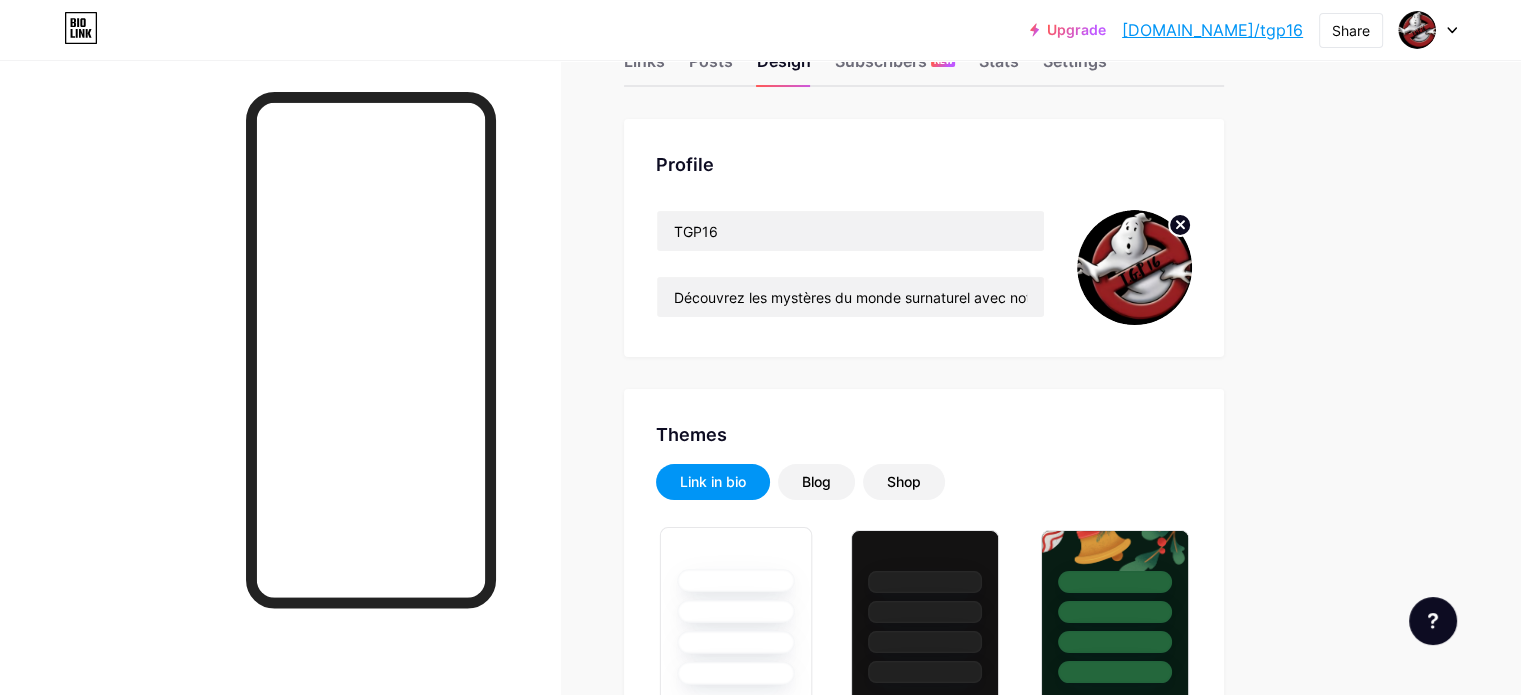 type on "#000000" 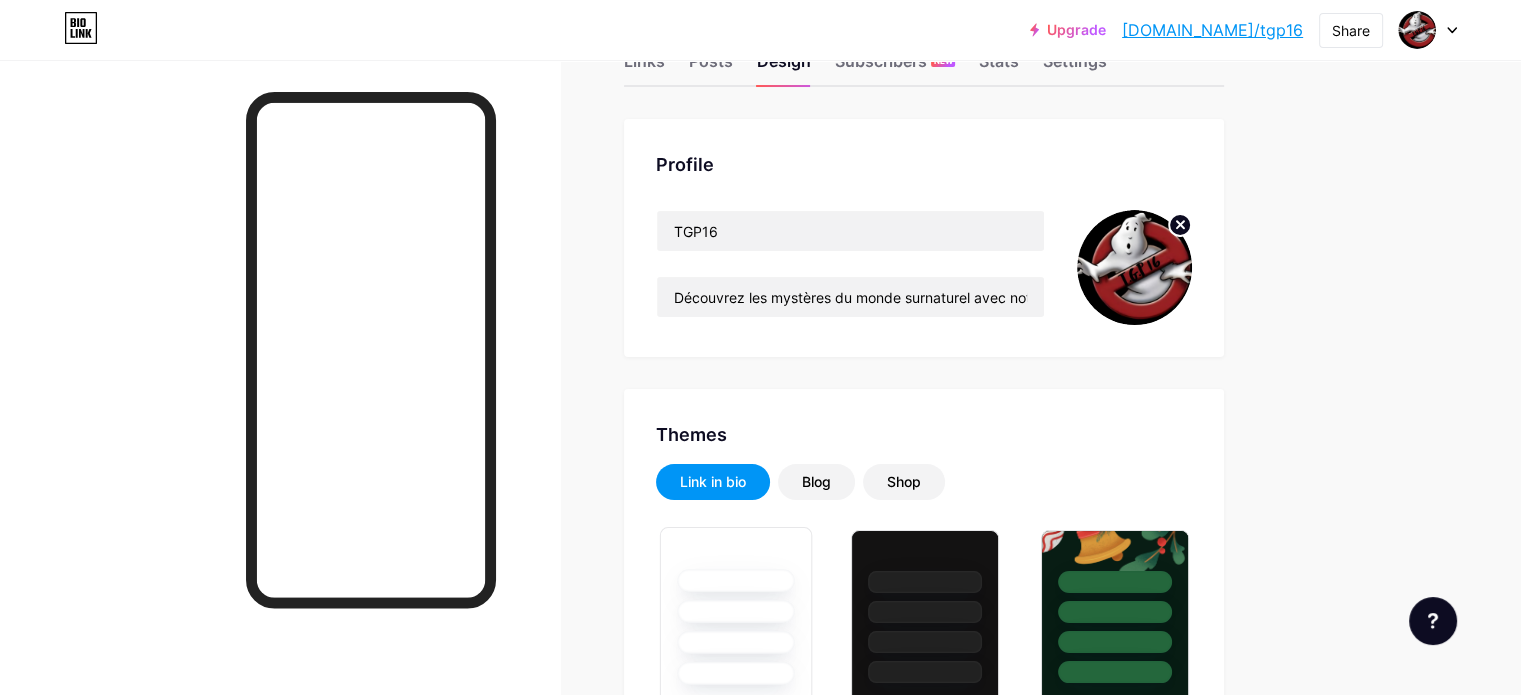 type on "#ffffff" 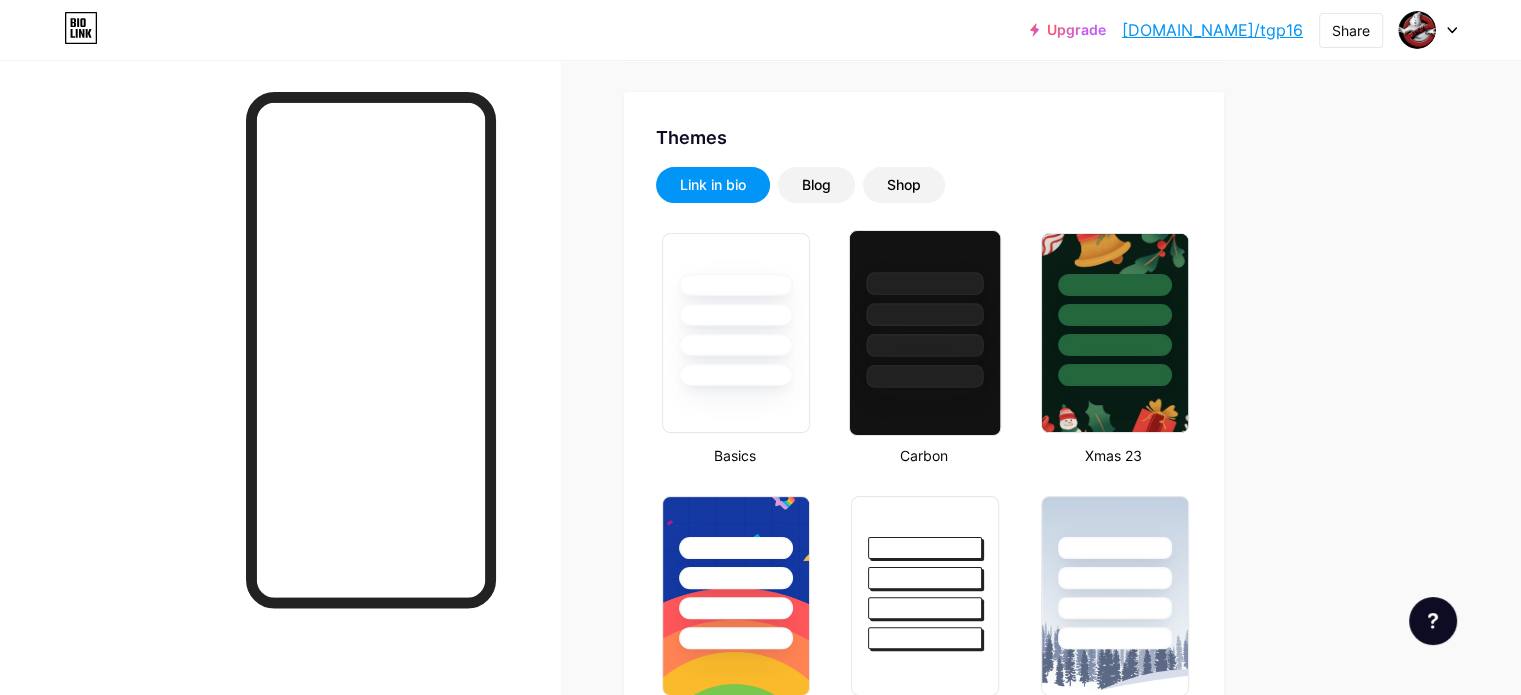 scroll, scrollTop: 400, scrollLeft: 0, axis: vertical 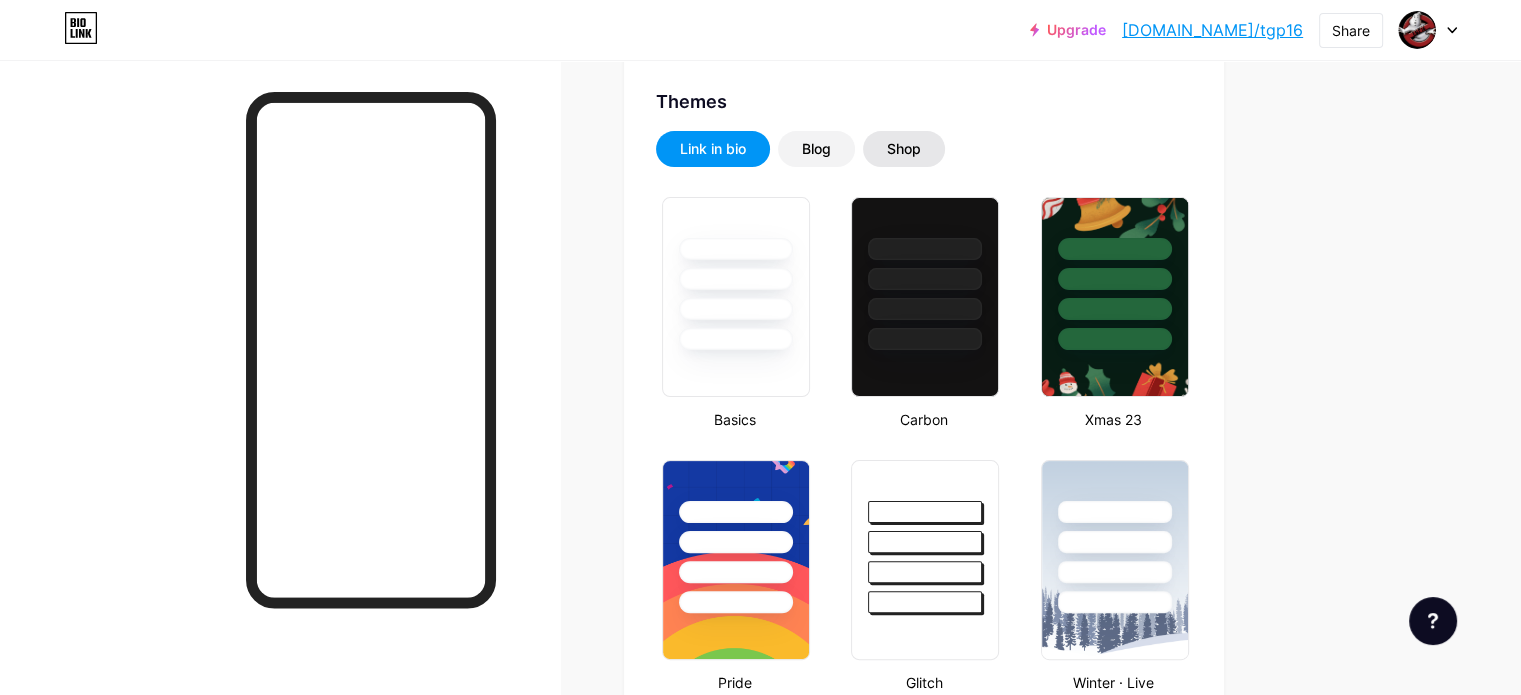 click on "Shop" at bounding box center [904, 149] 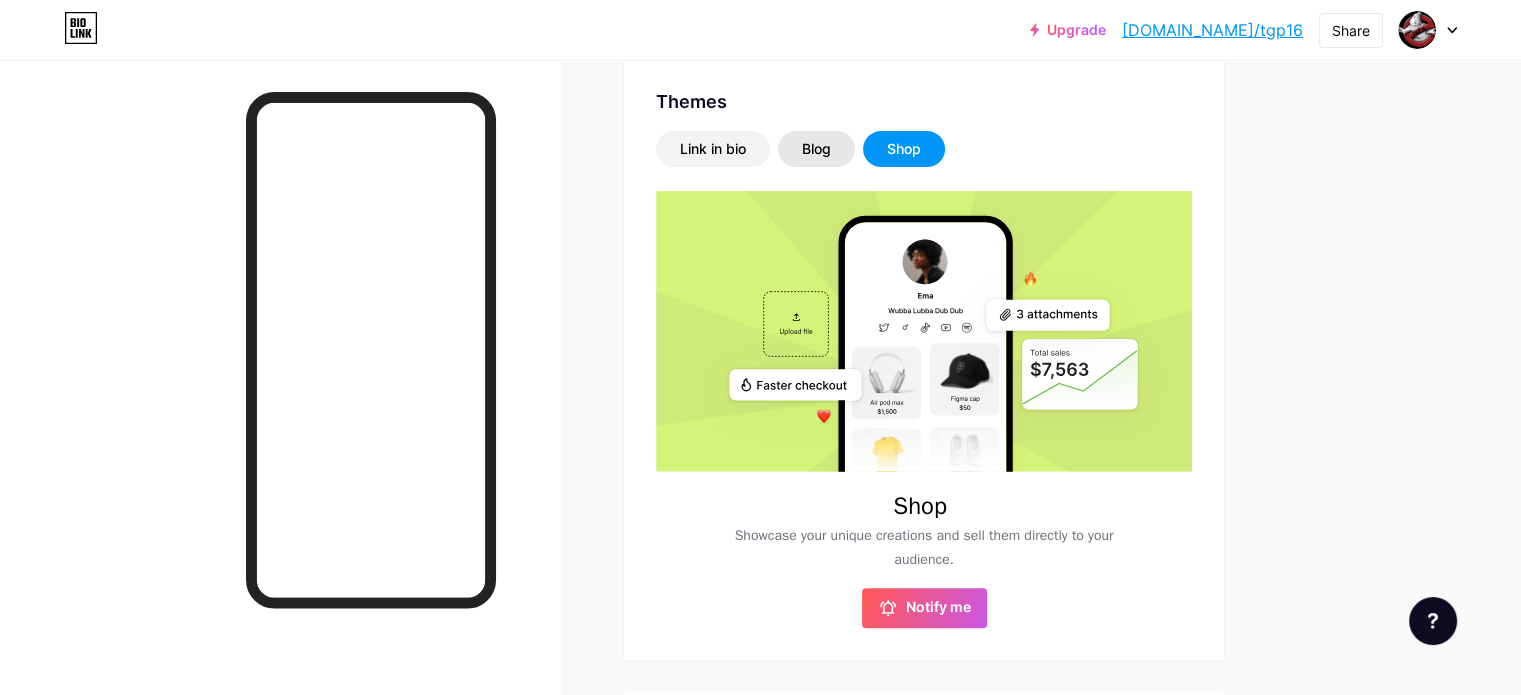click on "Blog" at bounding box center (816, 149) 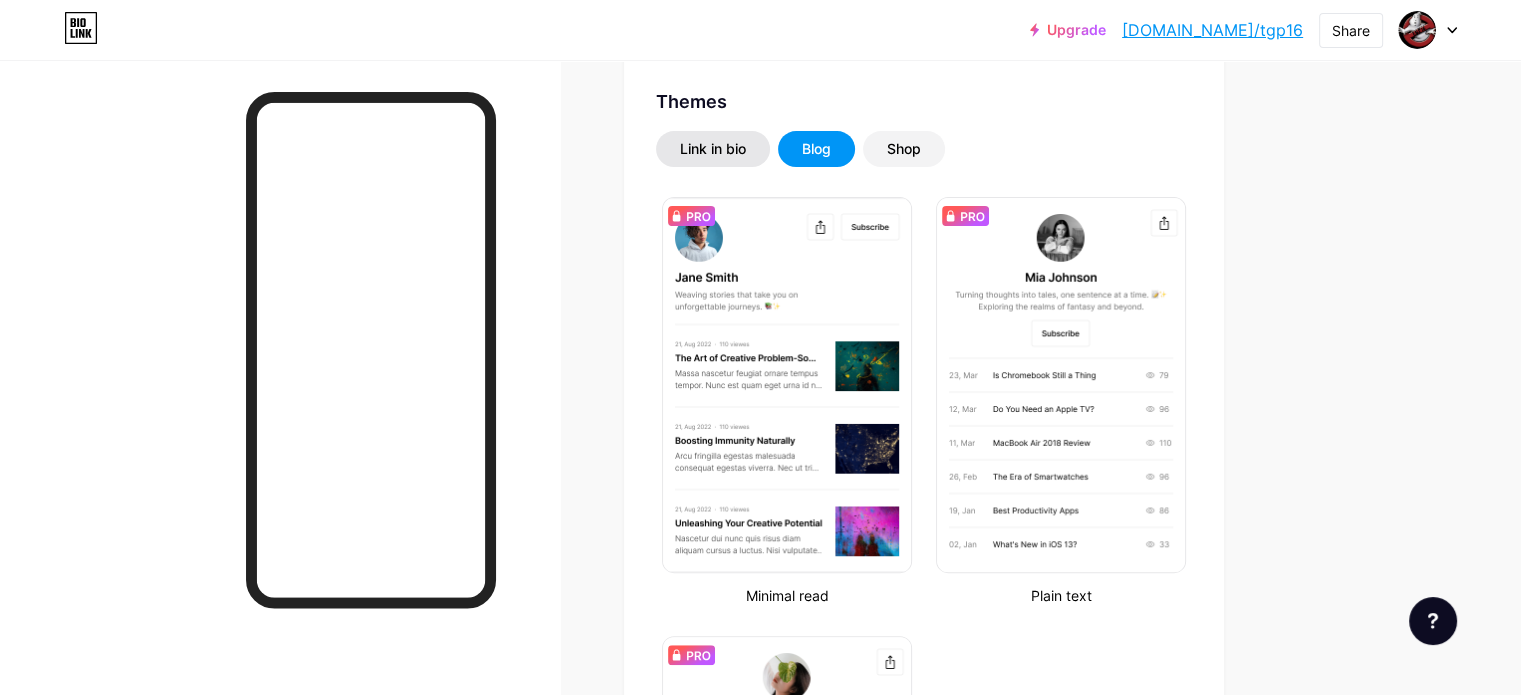 click on "Link in bio" at bounding box center [713, 149] 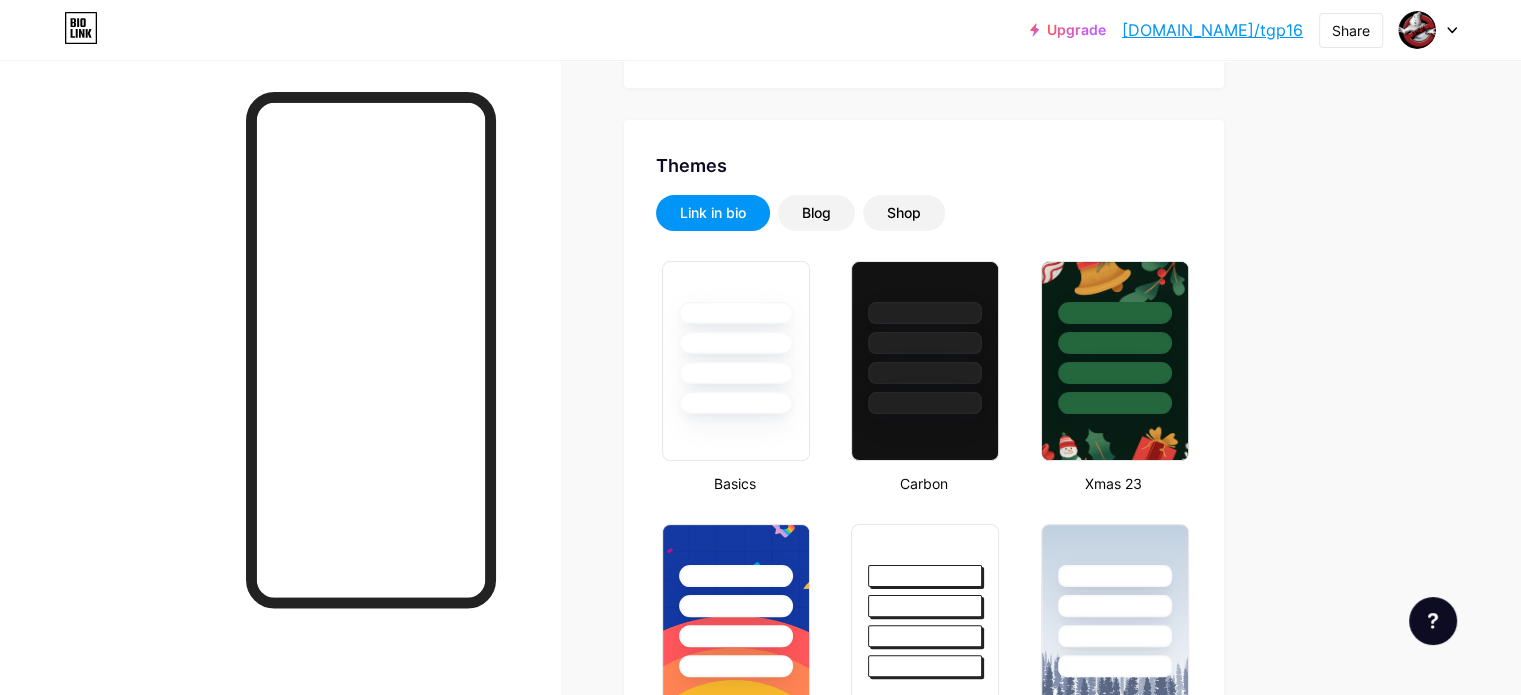 scroll, scrollTop: 0, scrollLeft: 0, axis: both 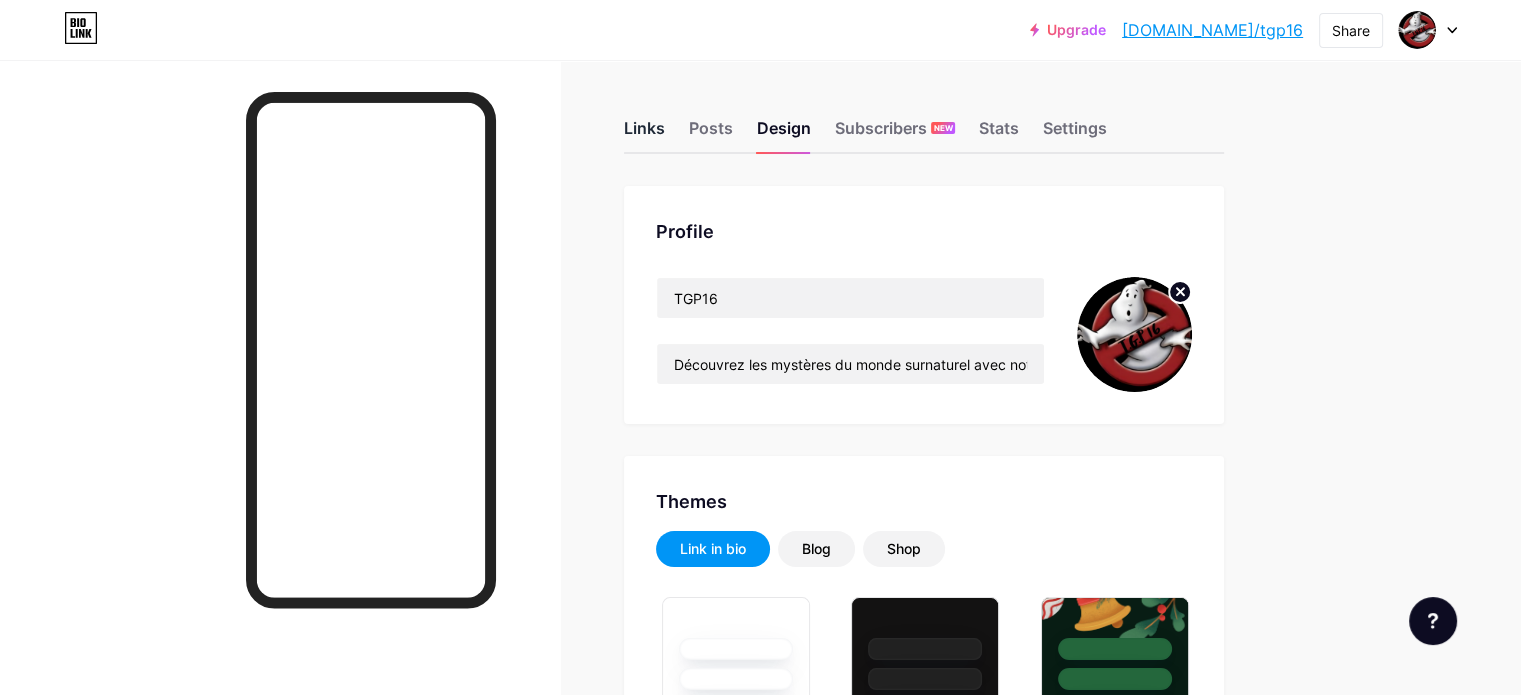 click on "Links" at bounding box center (644, 134) 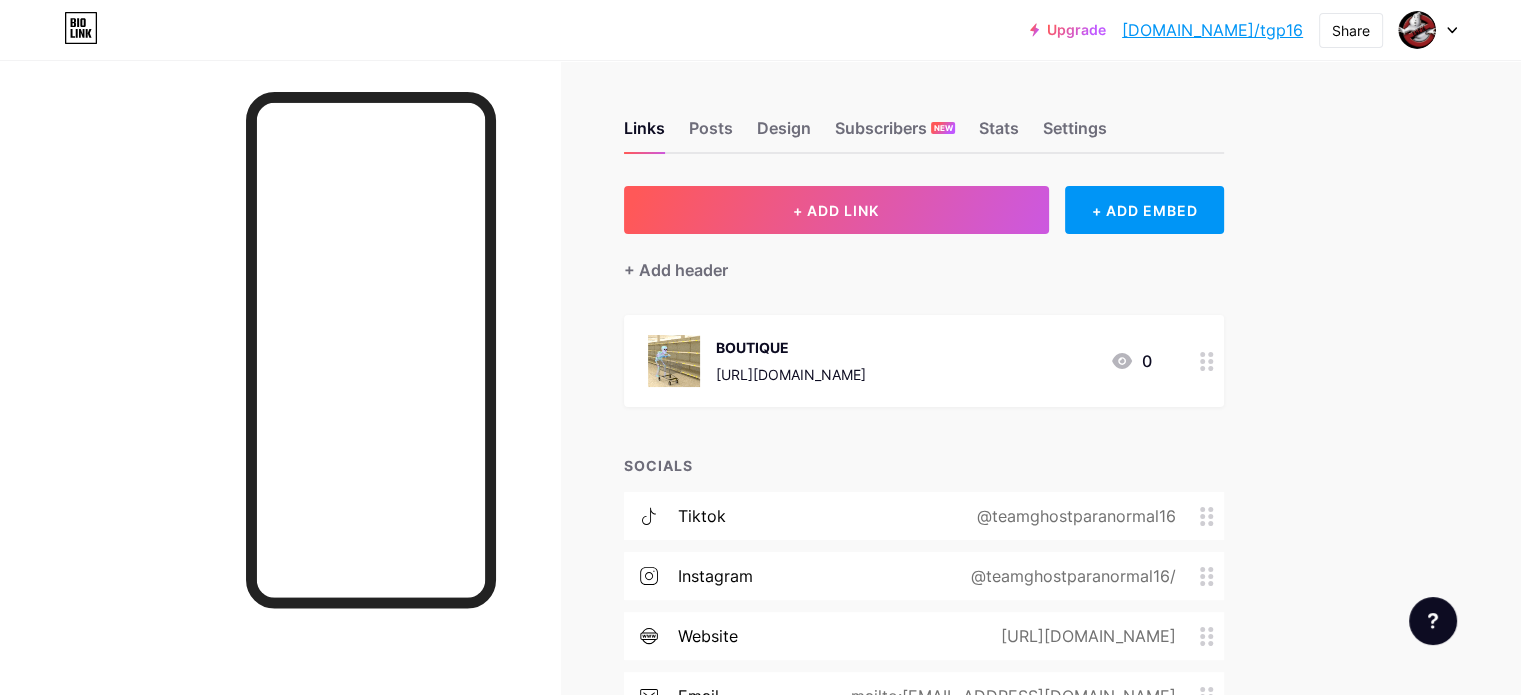 click on "BOUTIQUE" at bounding box center (791, 347) 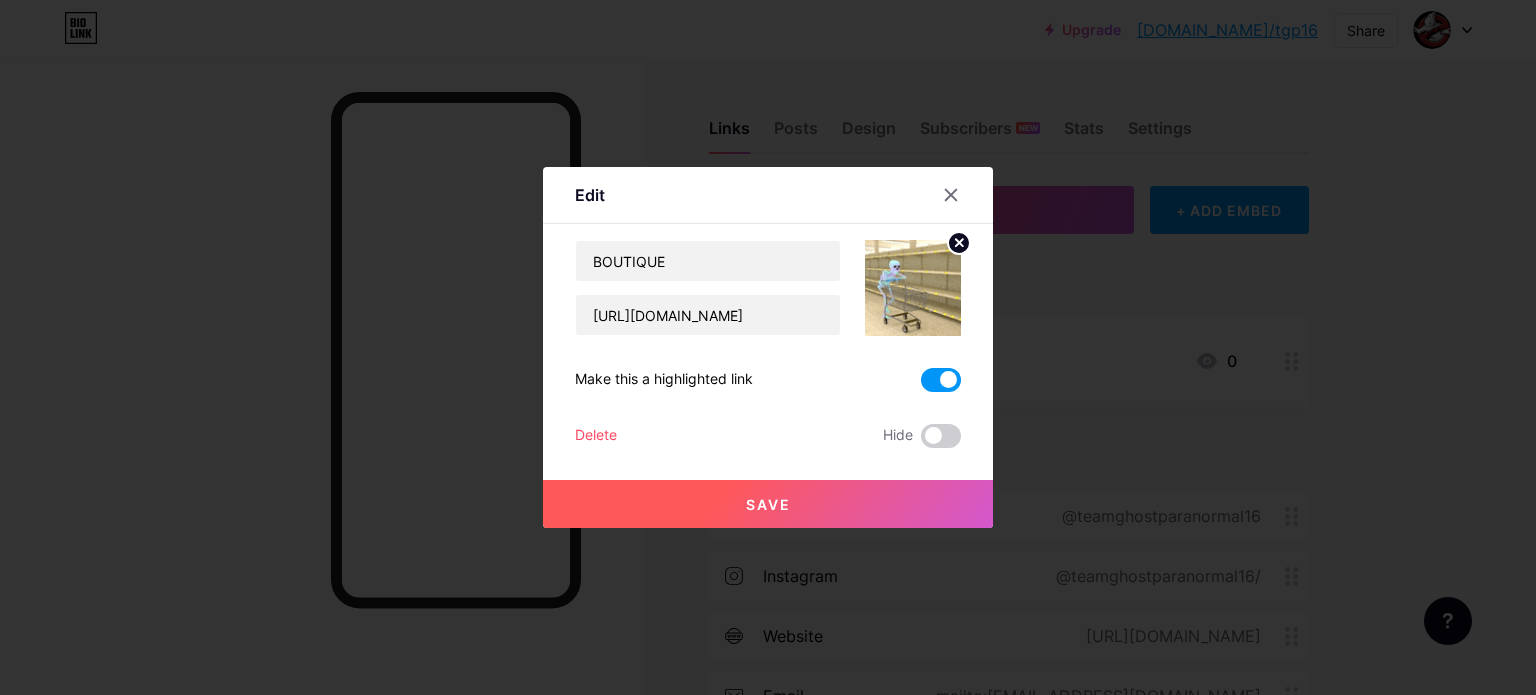 click at bounding box center (941, 380) 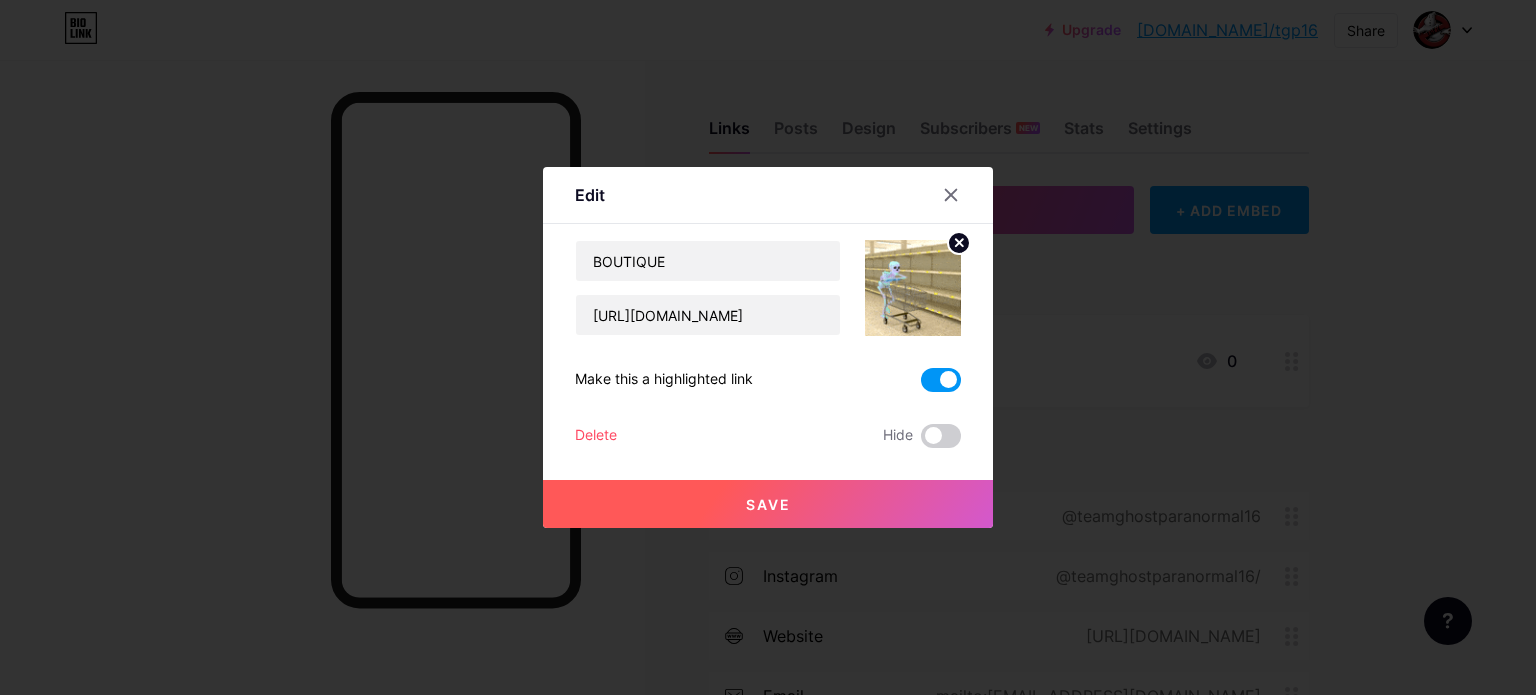 click at bounding box center (921, 385) 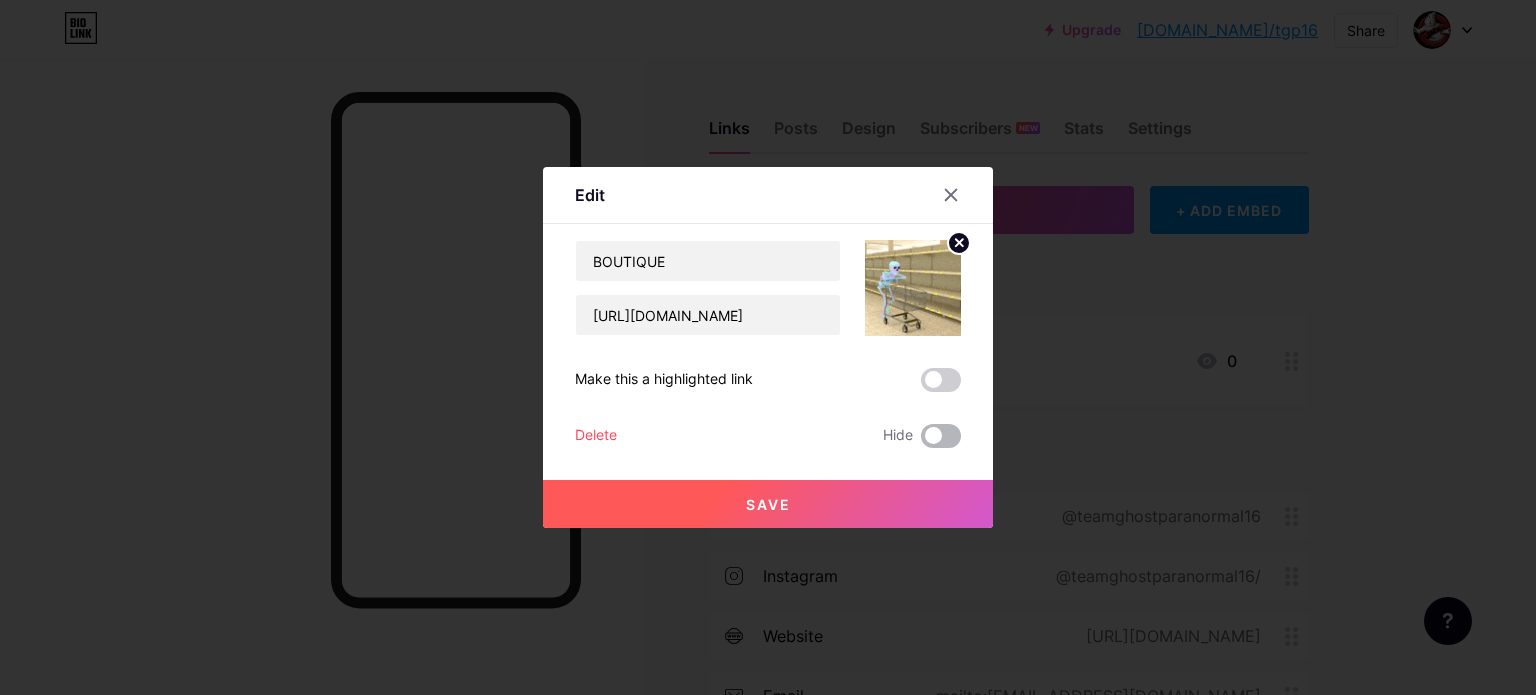 click at bounding box center (941, 436) 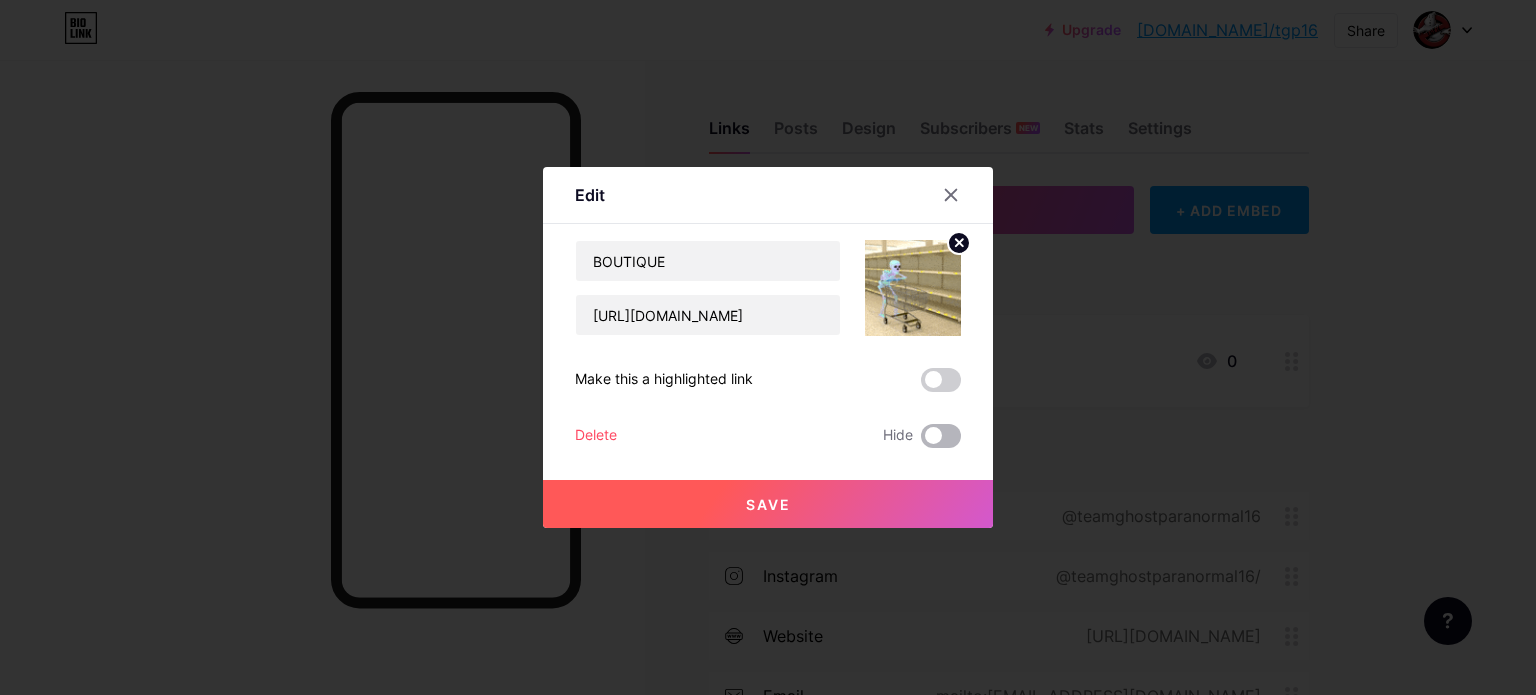 click at bounding box center (921, 441) 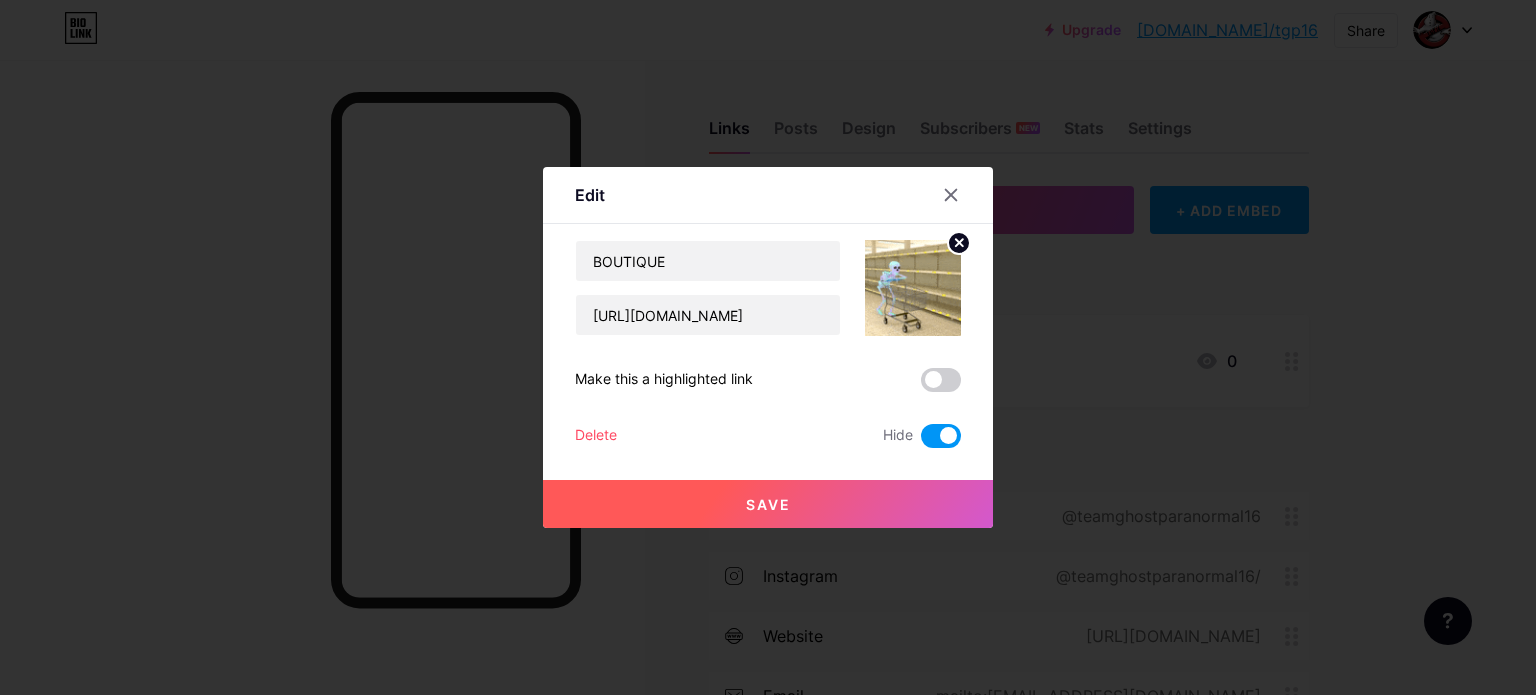 click on "Save" at bounding box center (768, 504) 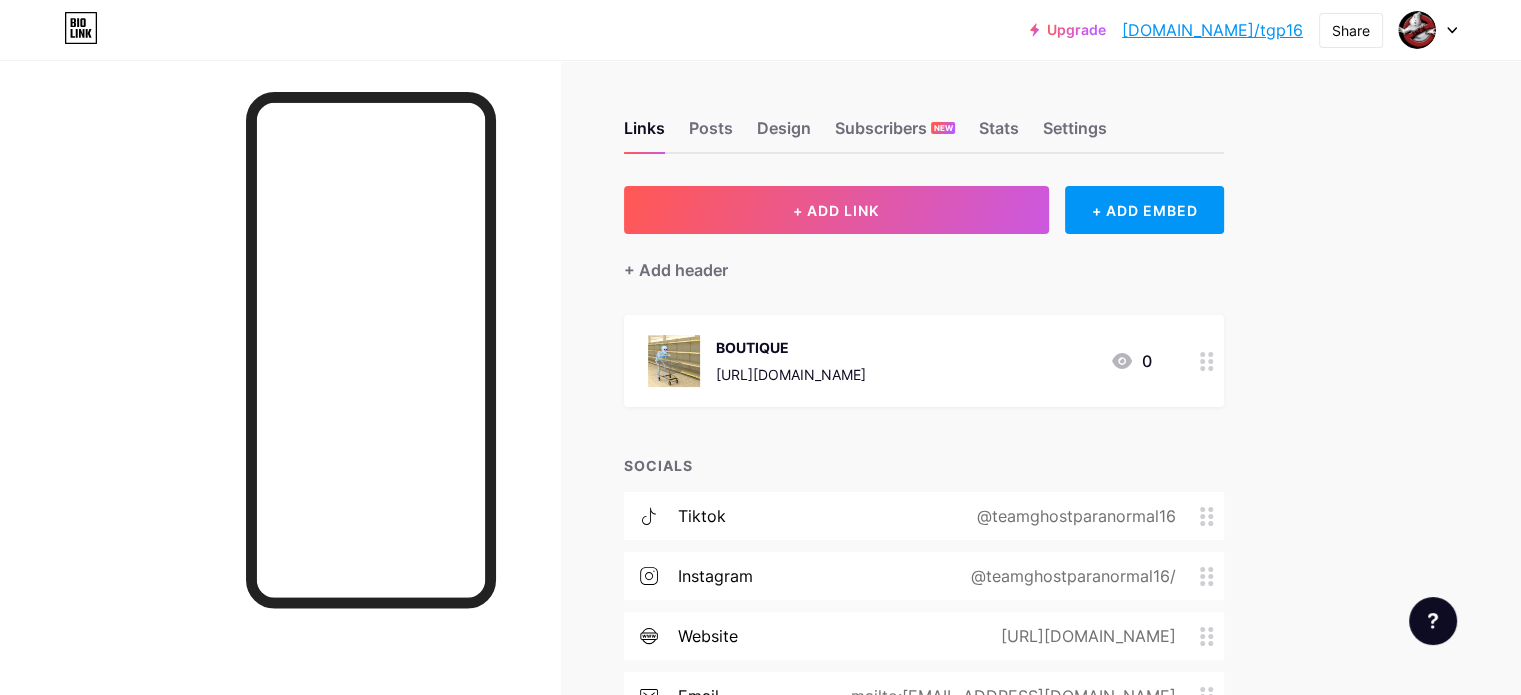 click on "BOUTIQUE
[URL][DOMAIN_NAME]" at bounding box center [791, 361] 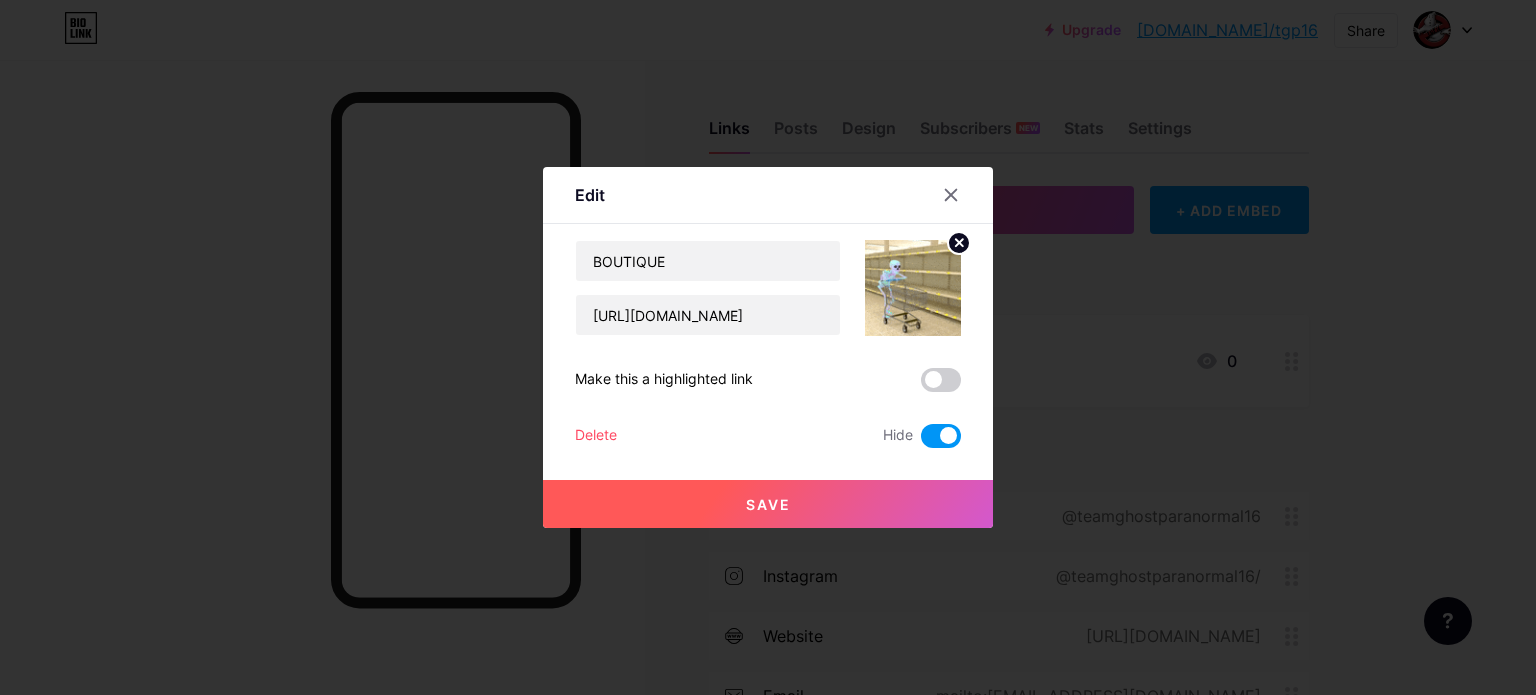 click at bounding box center [941, 436] 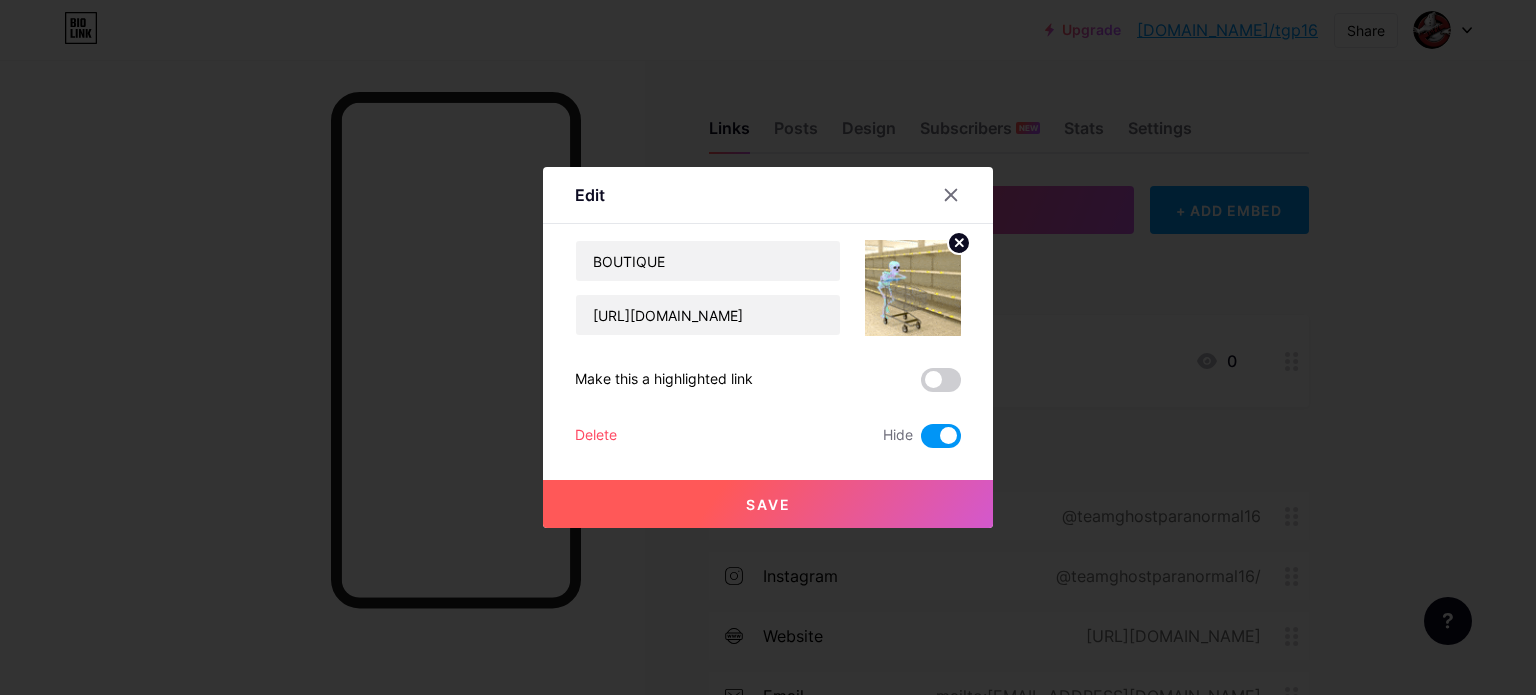 click at bounding box center (921, 441) 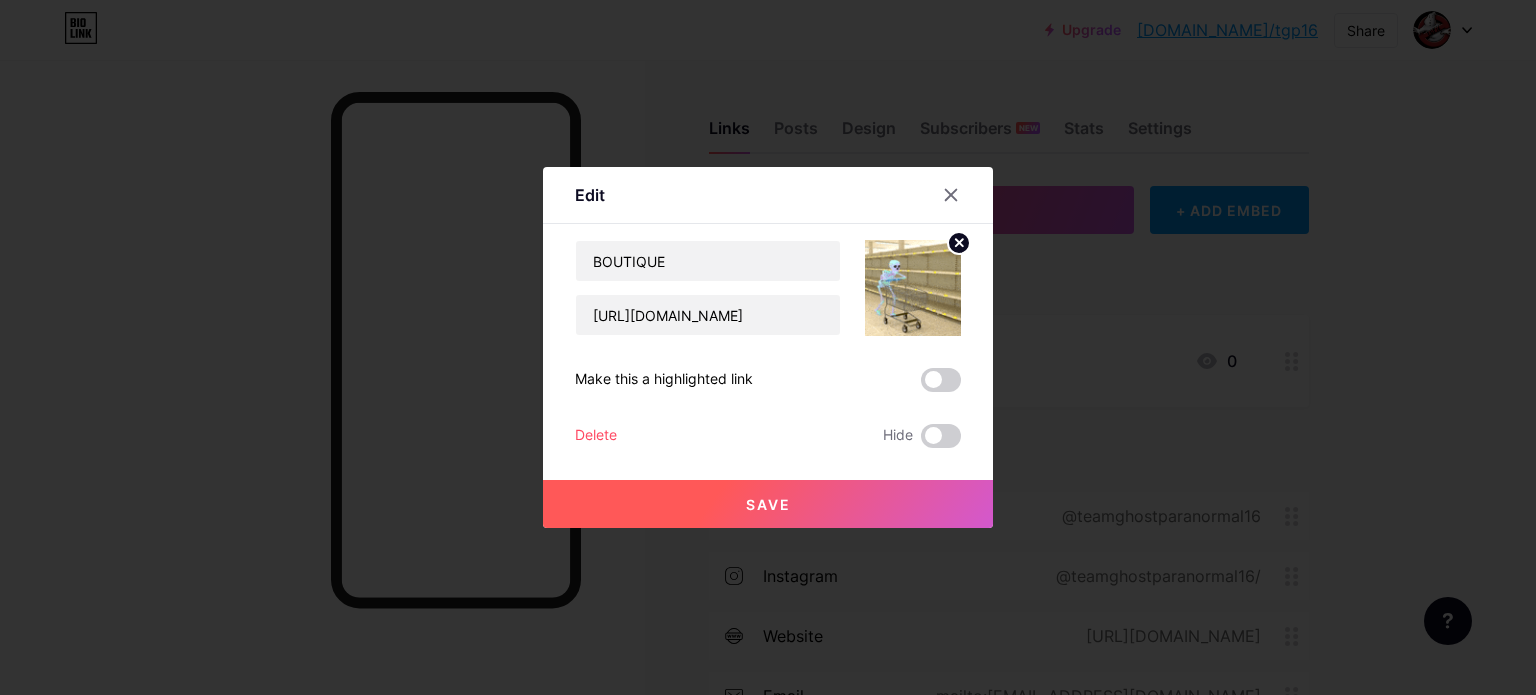 click on "Save" at bounding box center (768, 504) 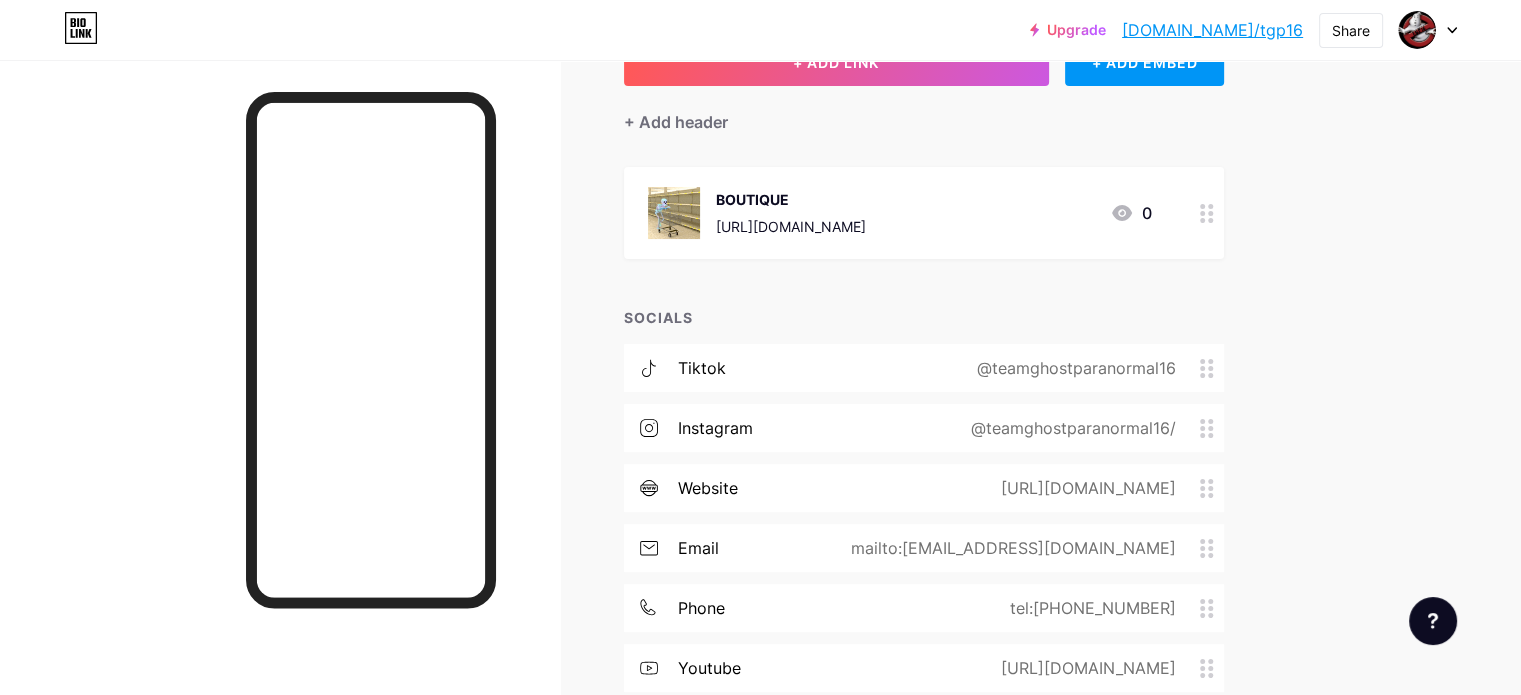 scroll, scrollTop: 183, scrollLeft: 0, axis: vertical 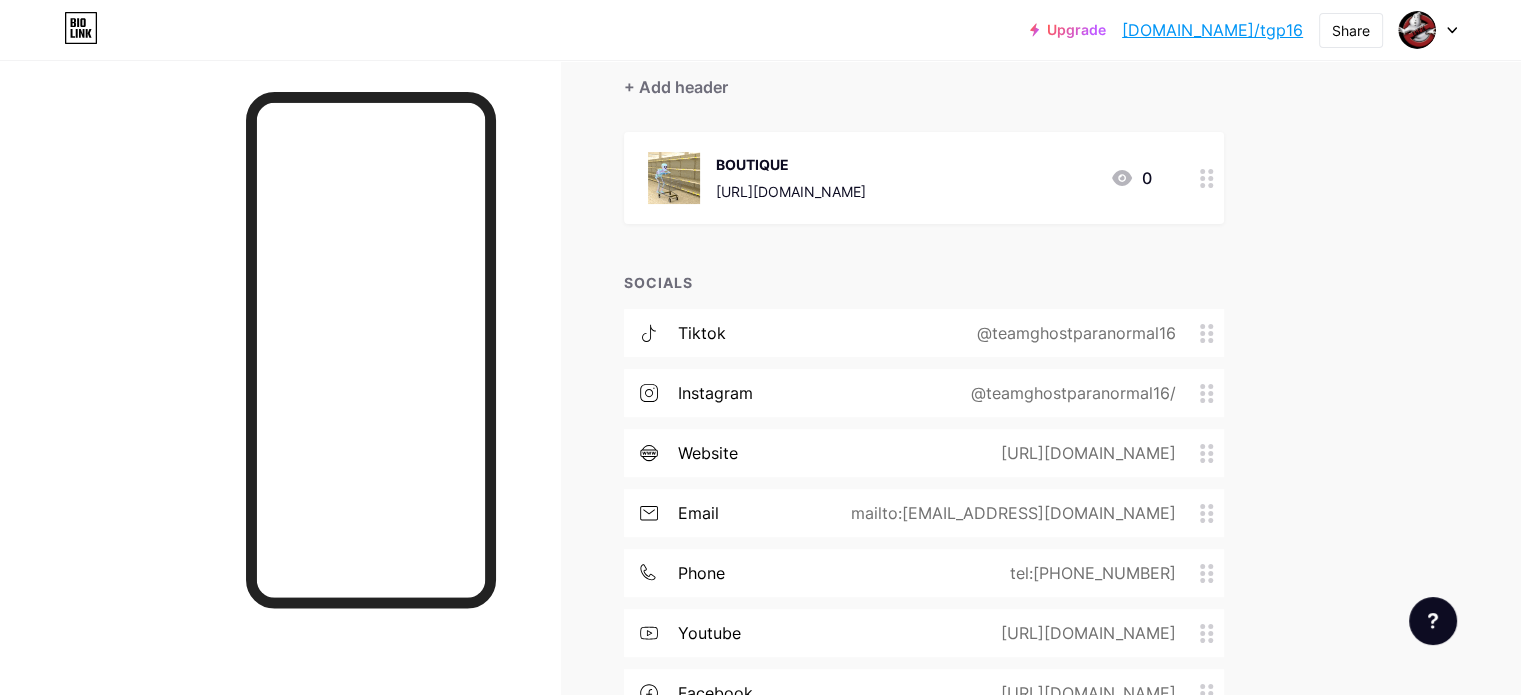 click on "[URL][DOMAIN_NAME]" at bounding box center [1084, 453] 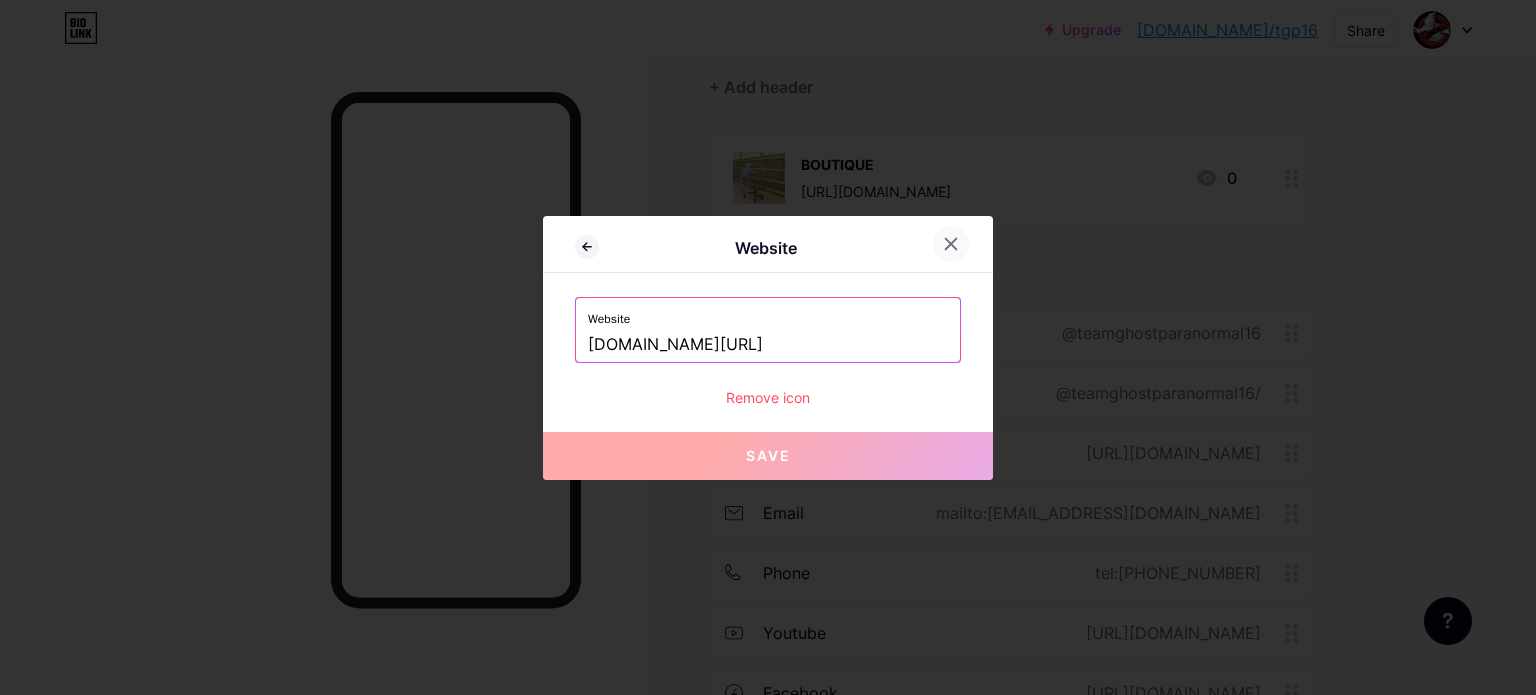 click 